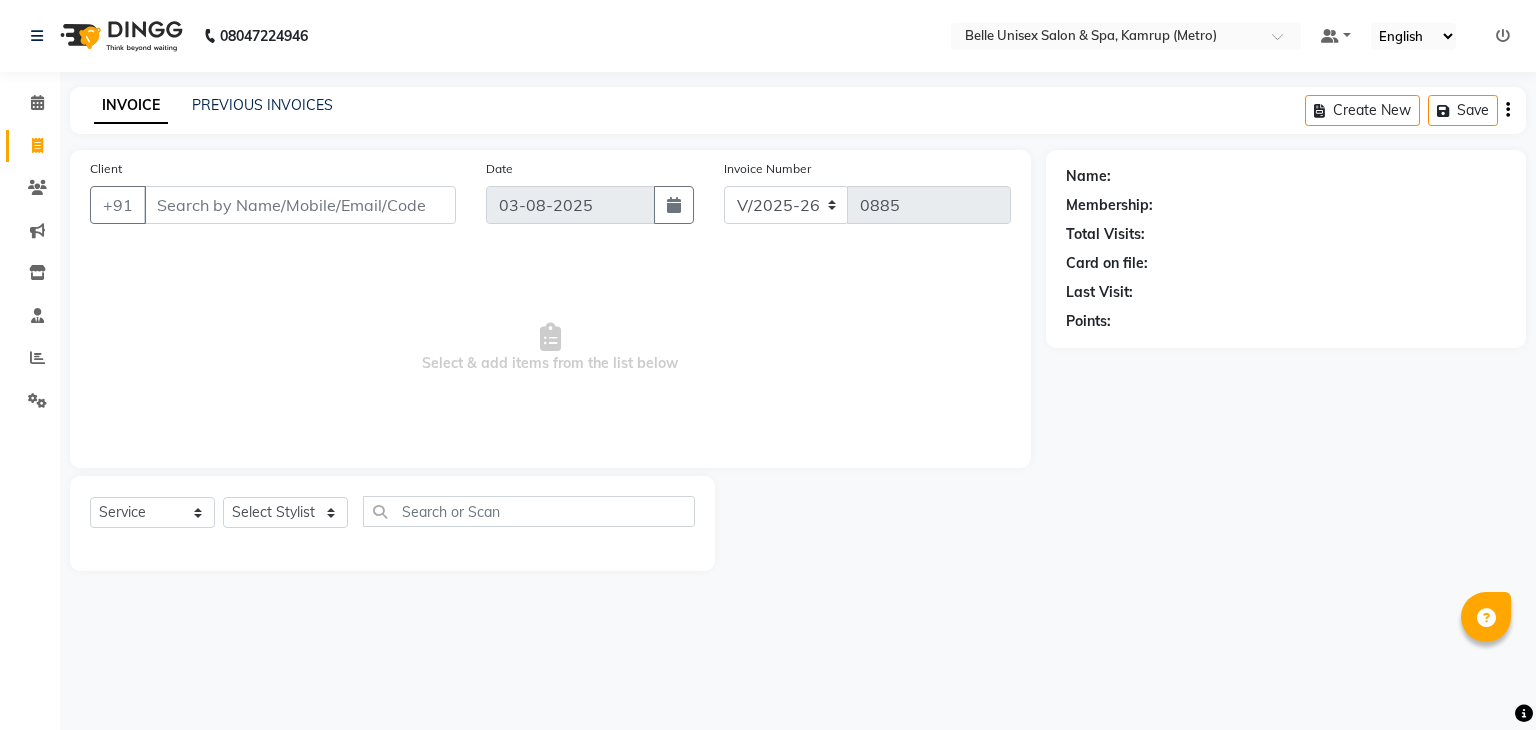 select on "7291" 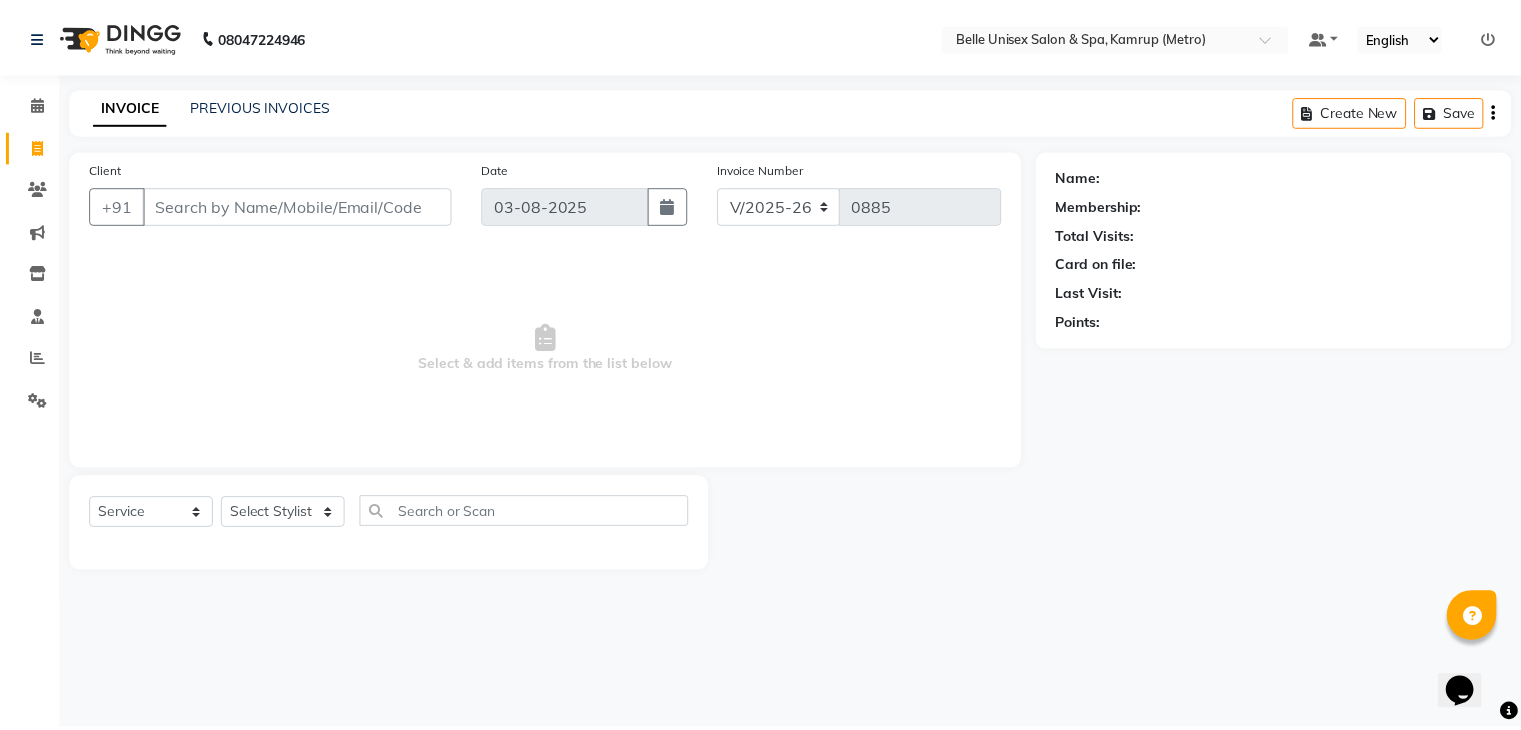 scroll, scrollTop: 0, scrollLeft: 0, axis: both 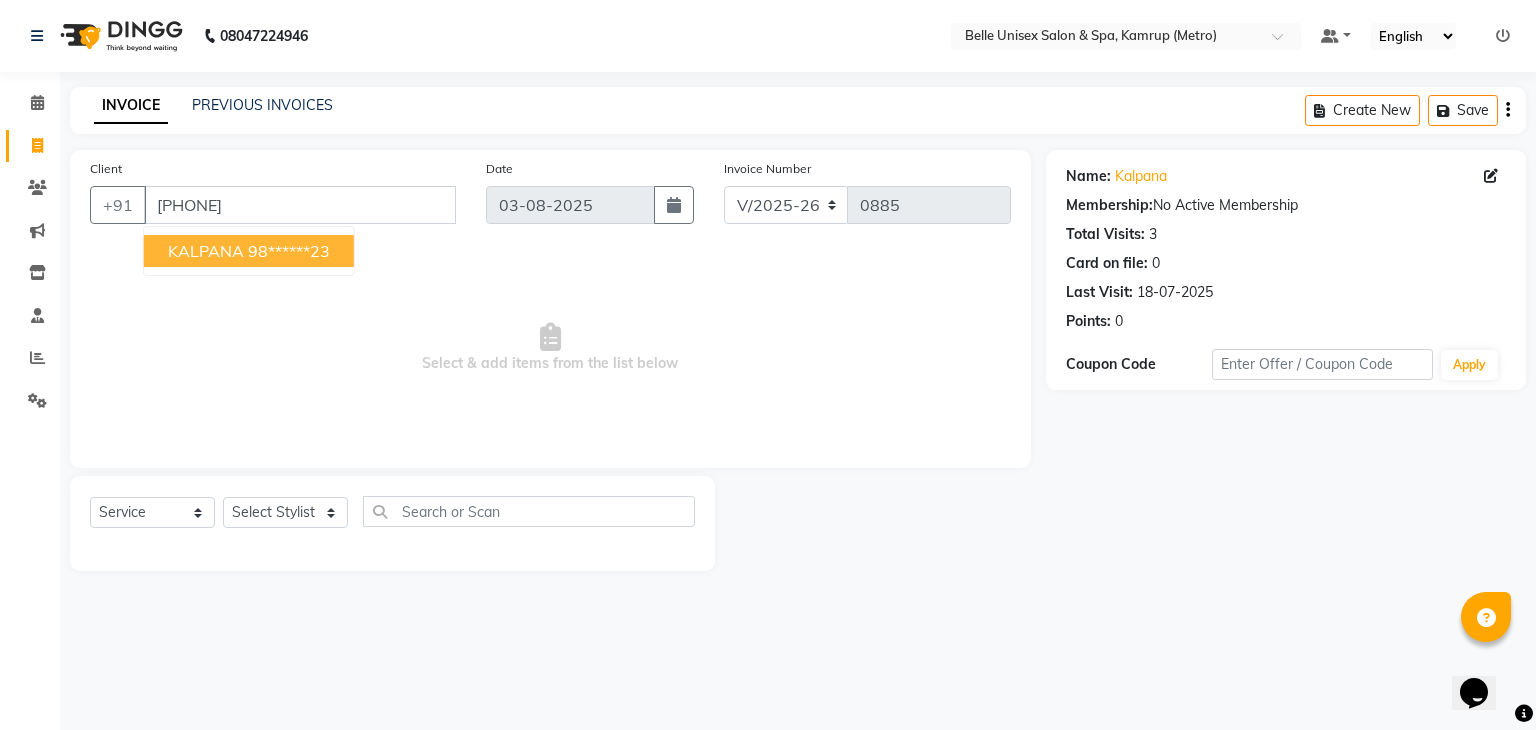 click on "98******23" at bounding box center [289, 251] 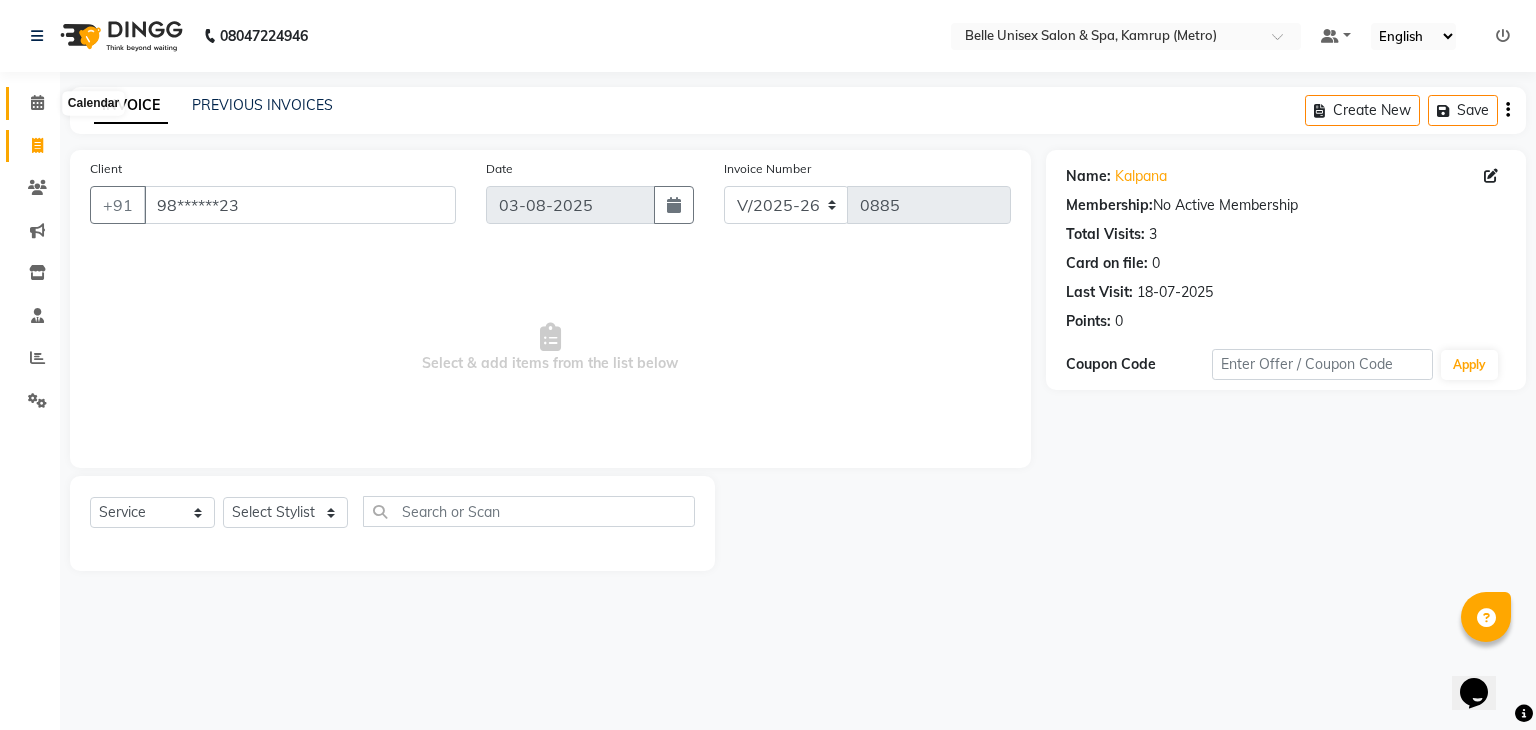click 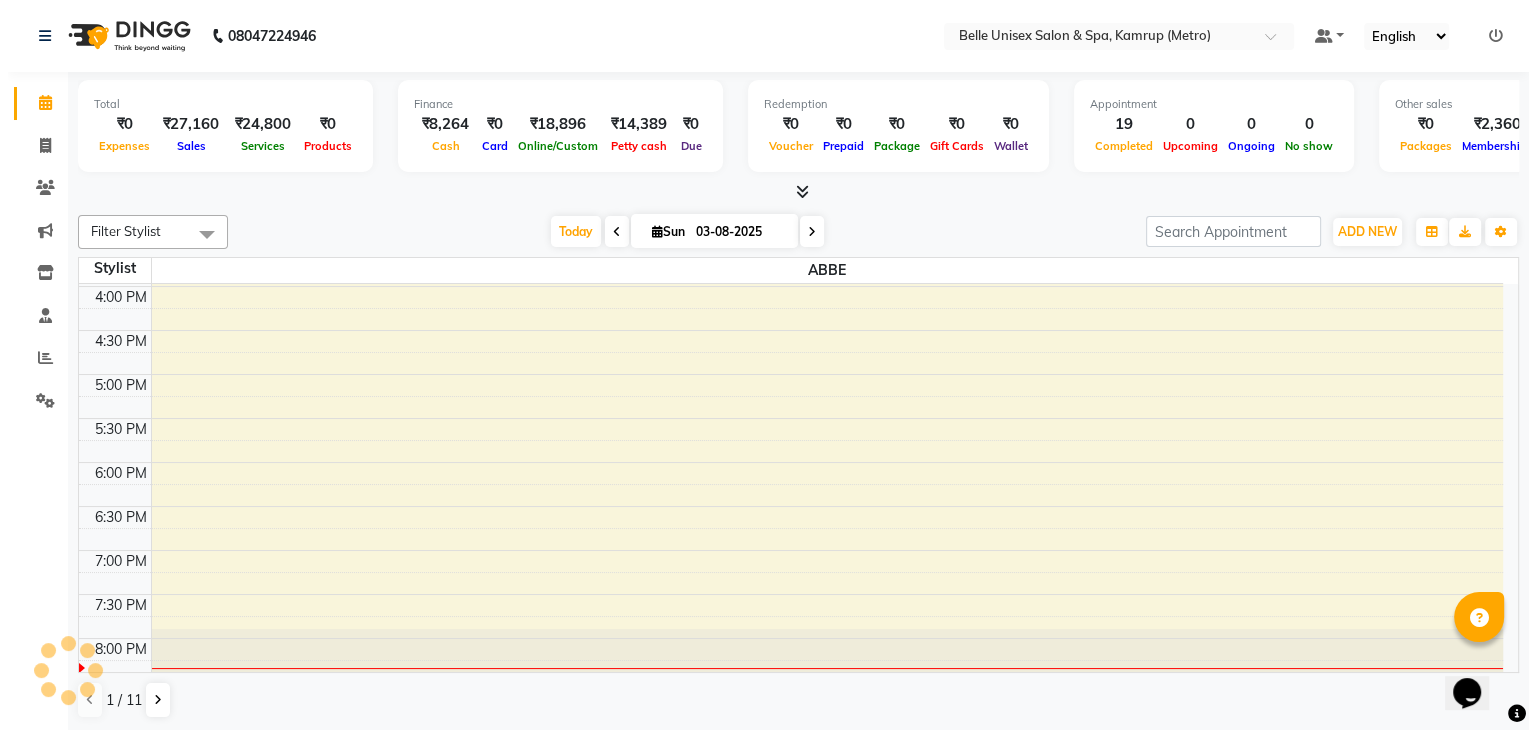 scroll, scrollTop: 0, scrollLeft: 0, axis: both 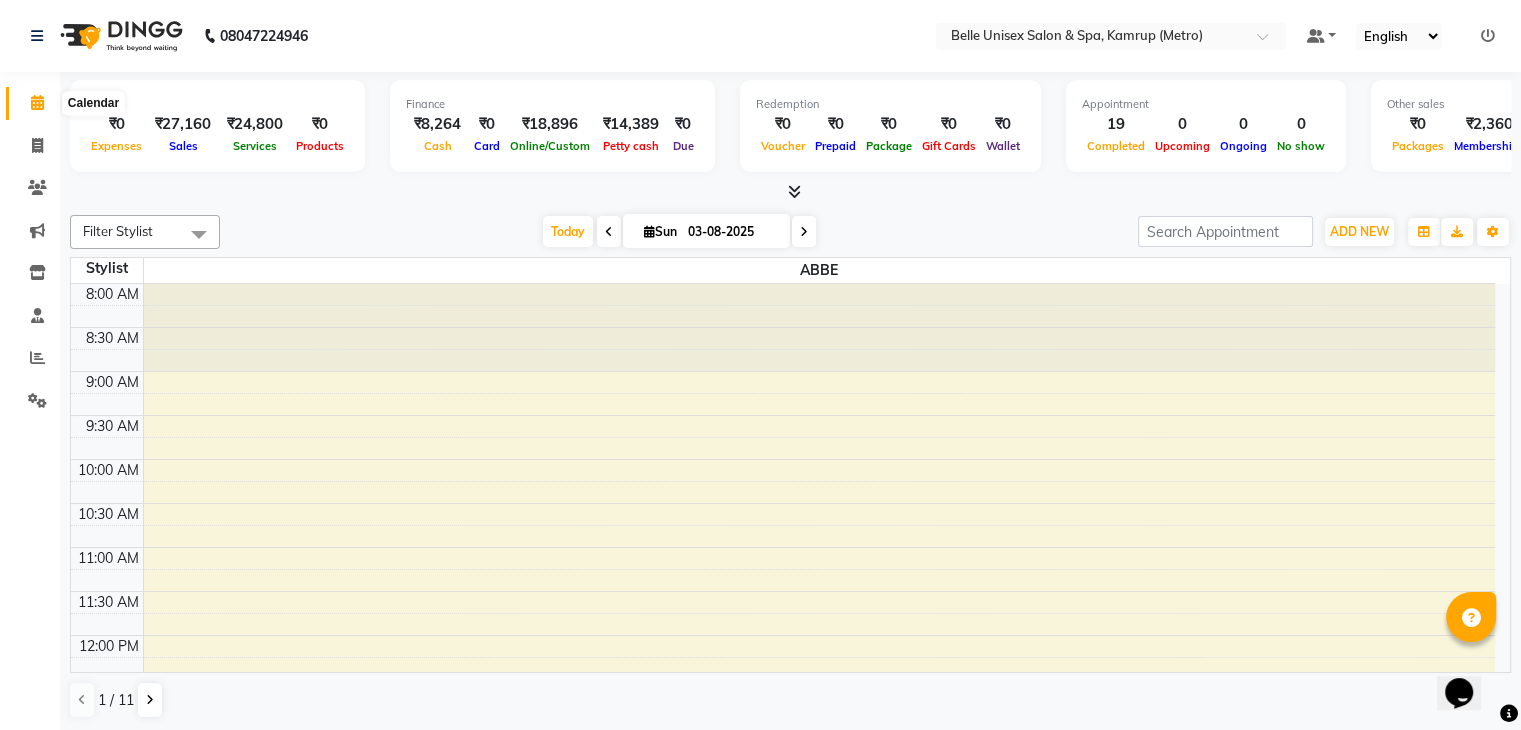 click 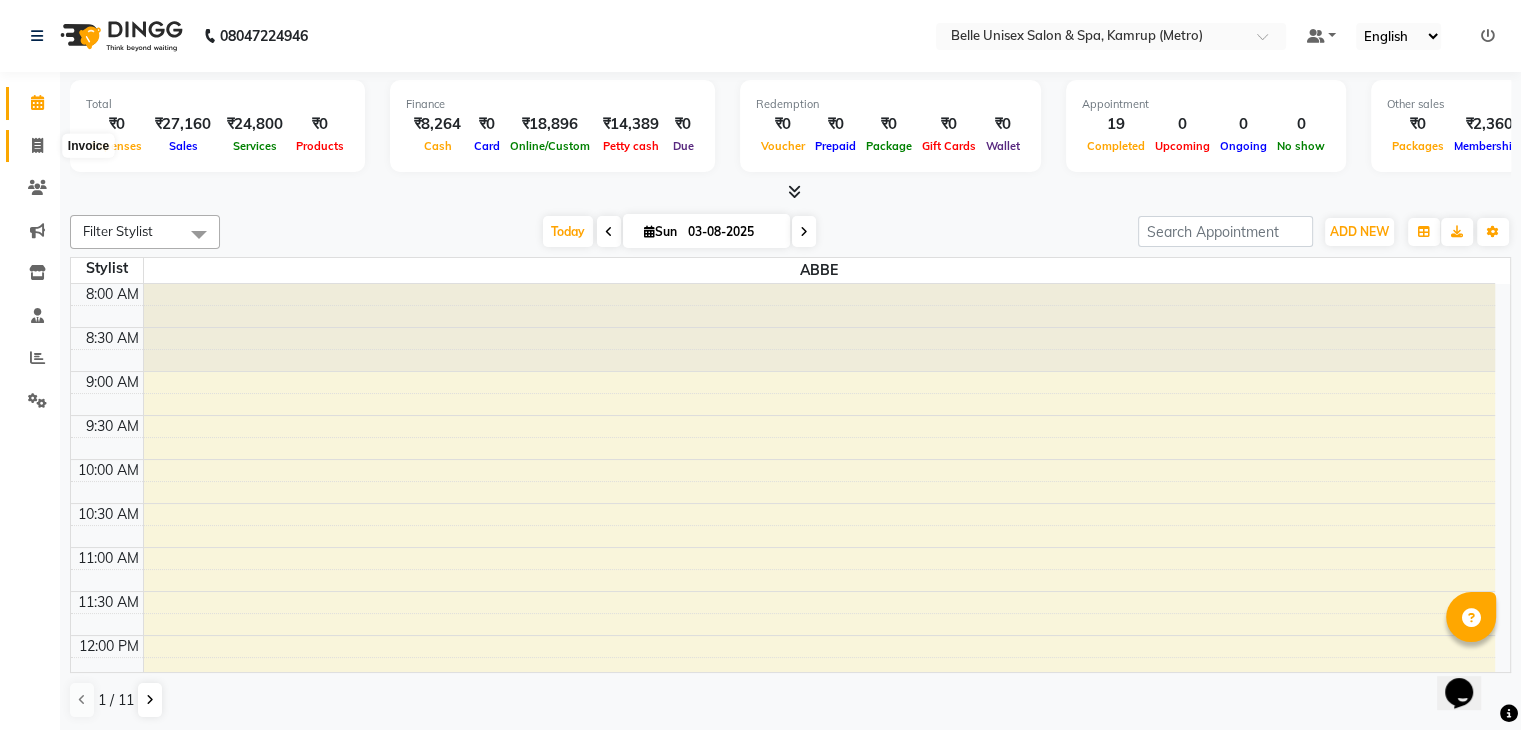 click 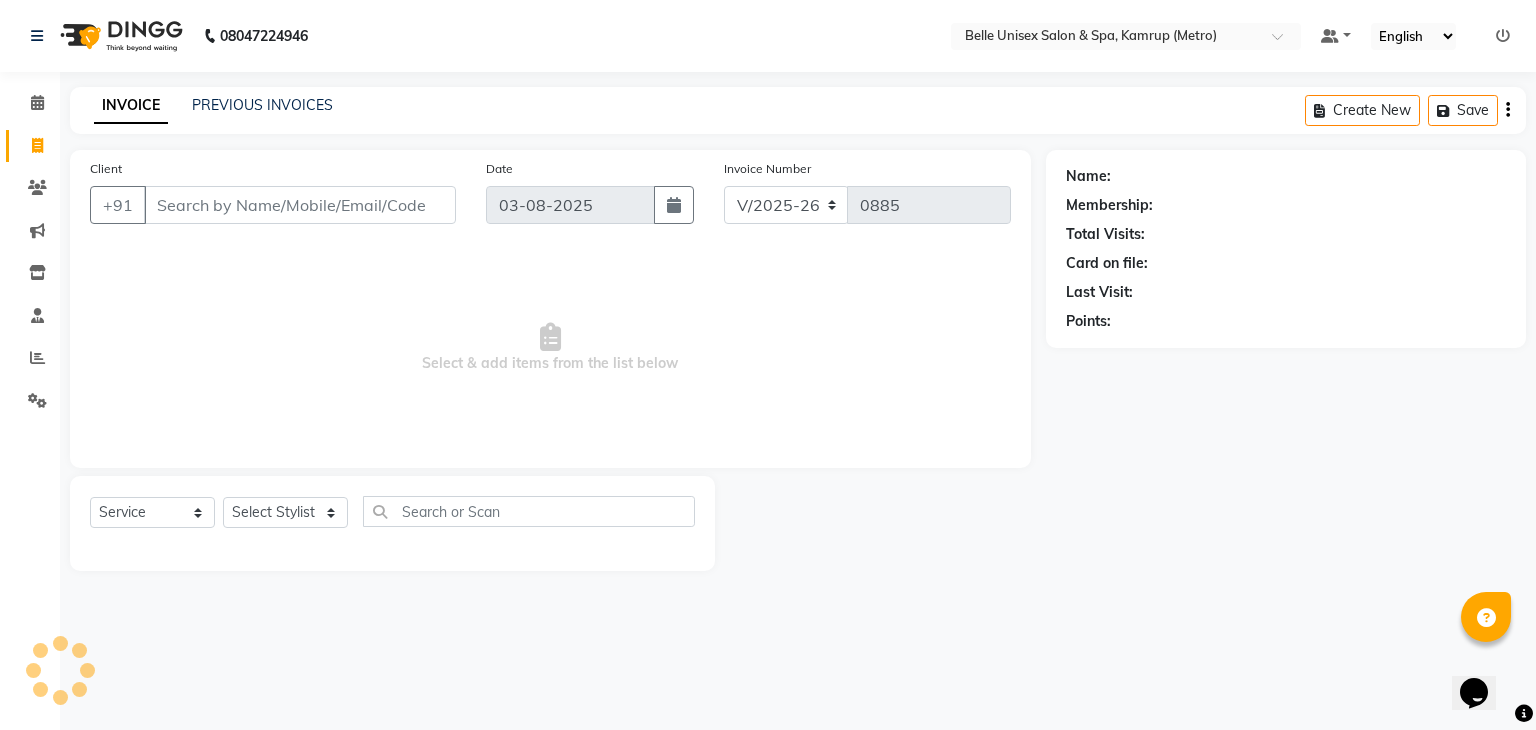 click on "Client" at bounding box center [300, 205] 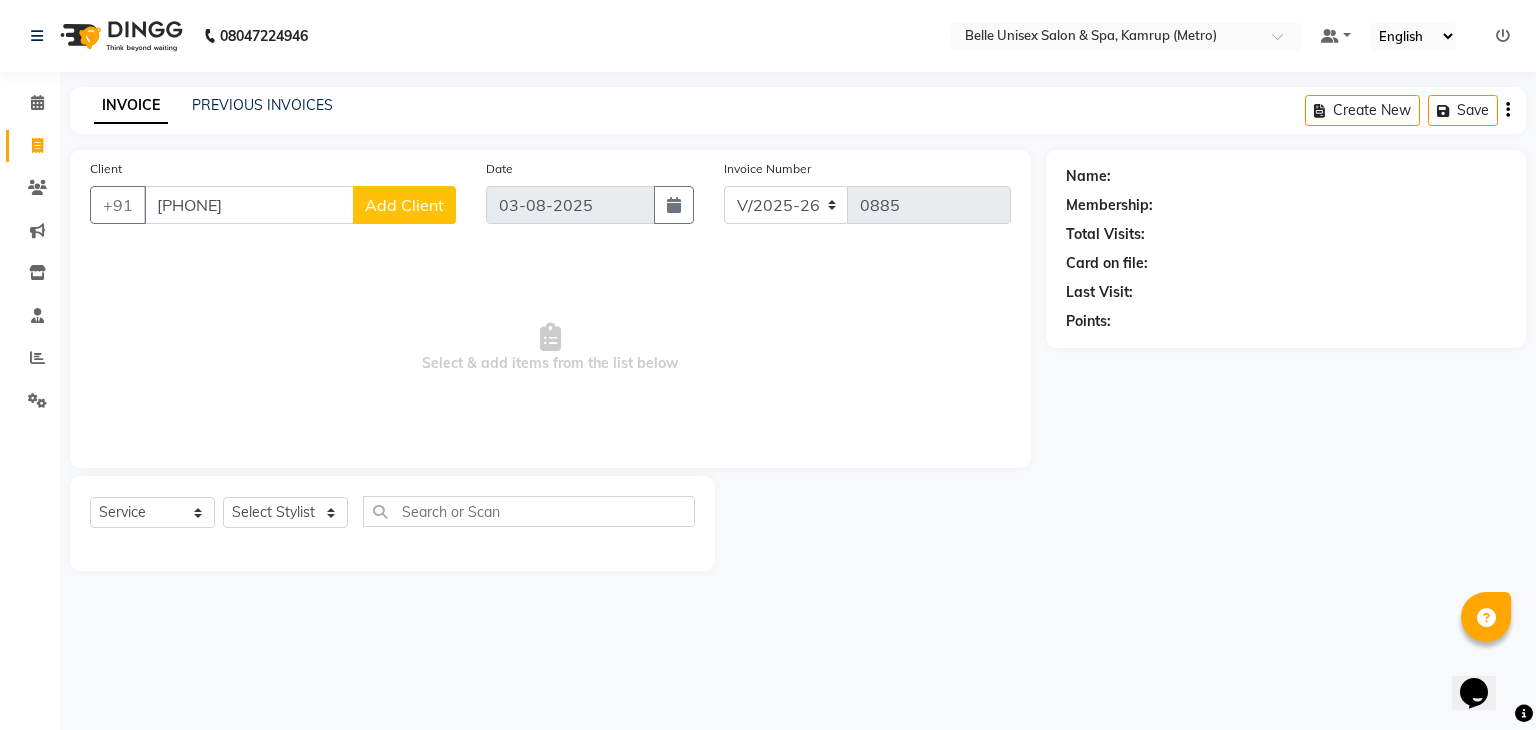 type on "[PHONE]" 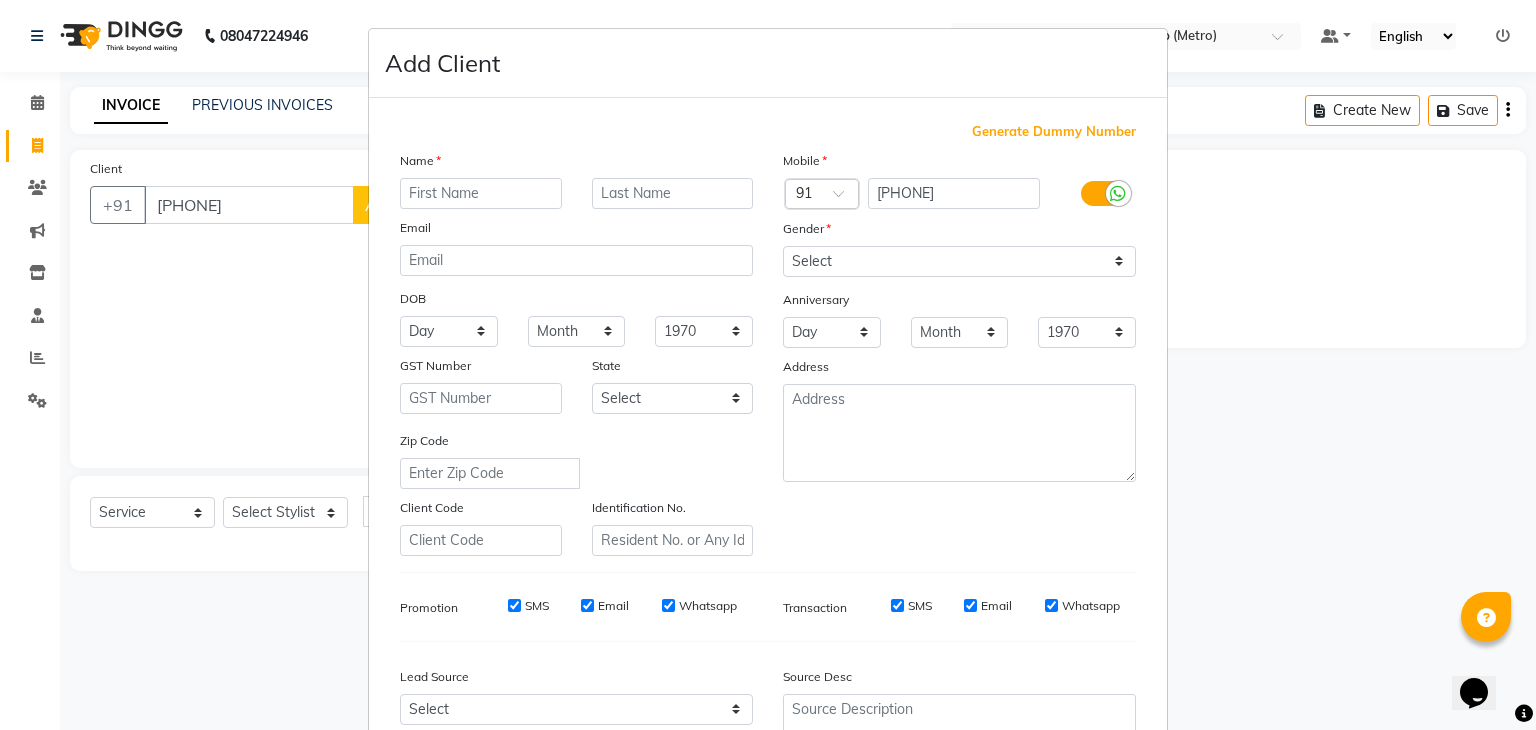 click at bounding box center [481, 193] 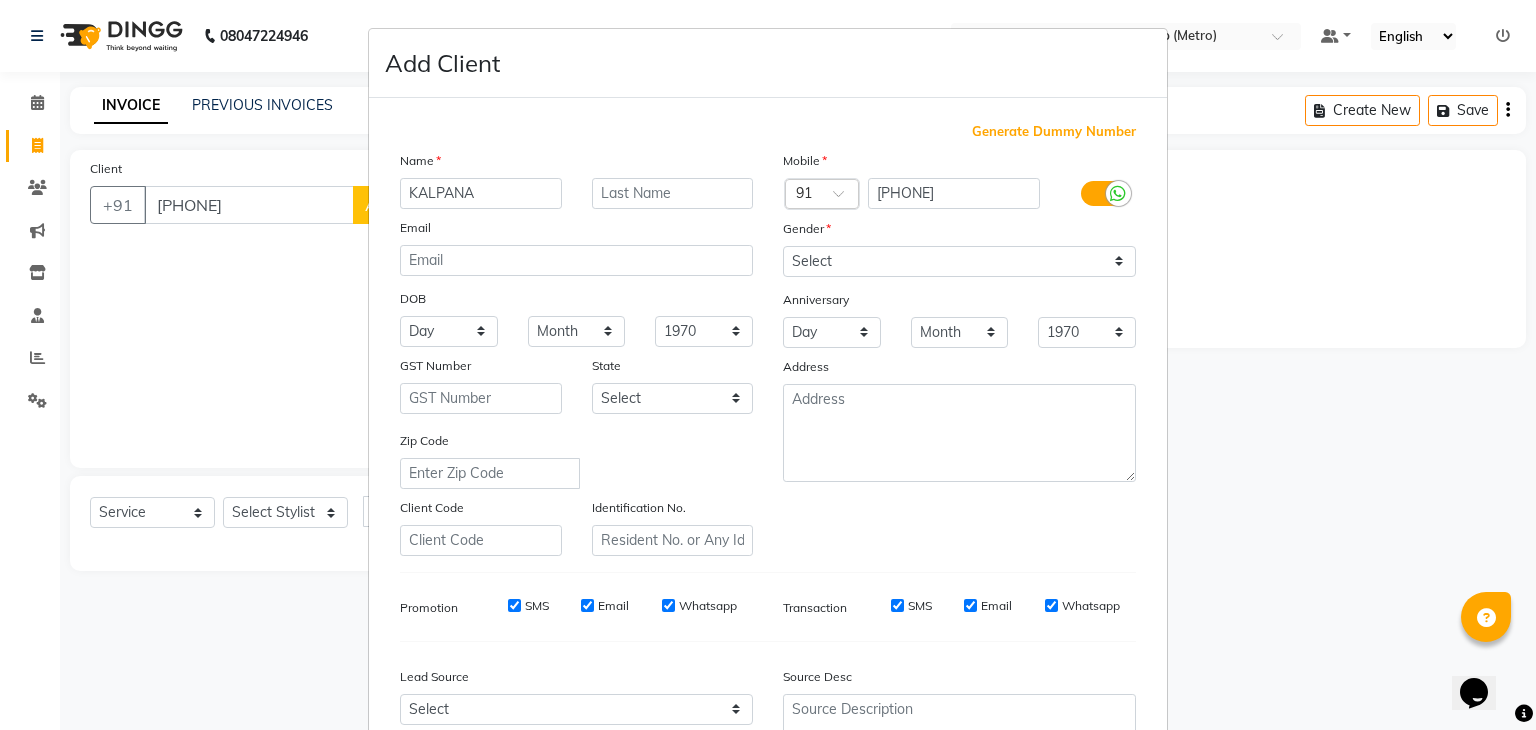 type on "KALPANA" 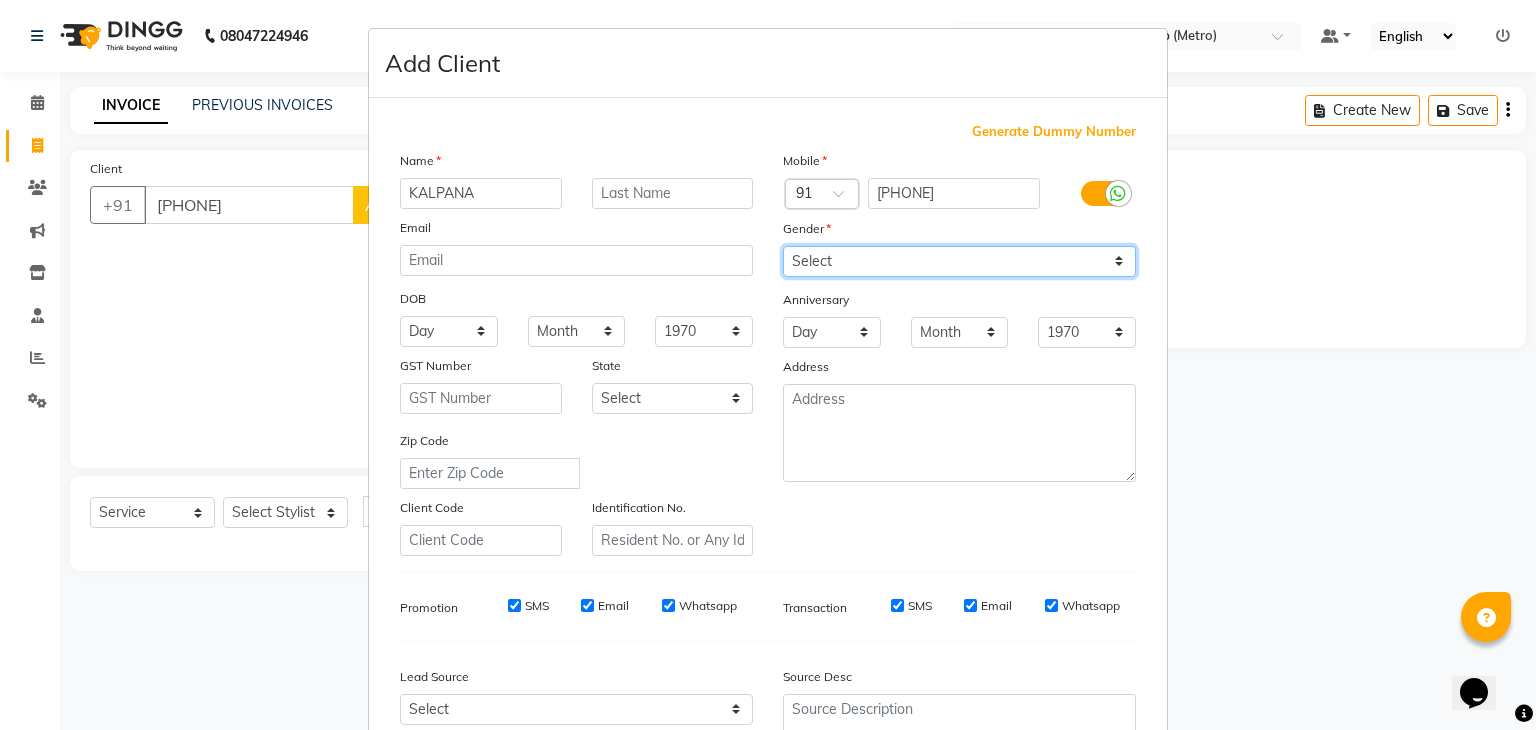 click on "Select Male Female Other Prefer Not To Say" at bounding box center (959, 261) 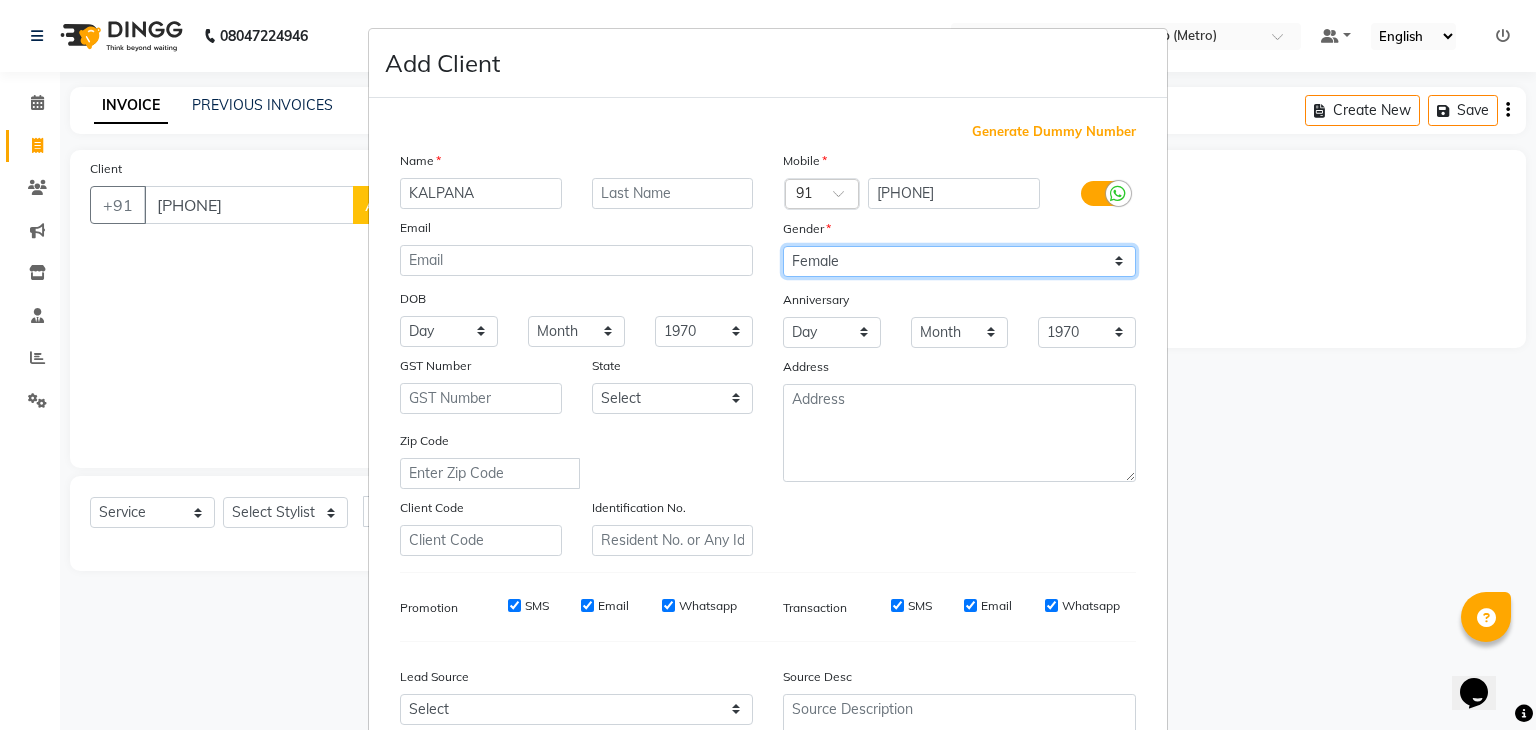 click on "Select Male Female Other Prefer Not To Say" at bounding box center [959, 261] 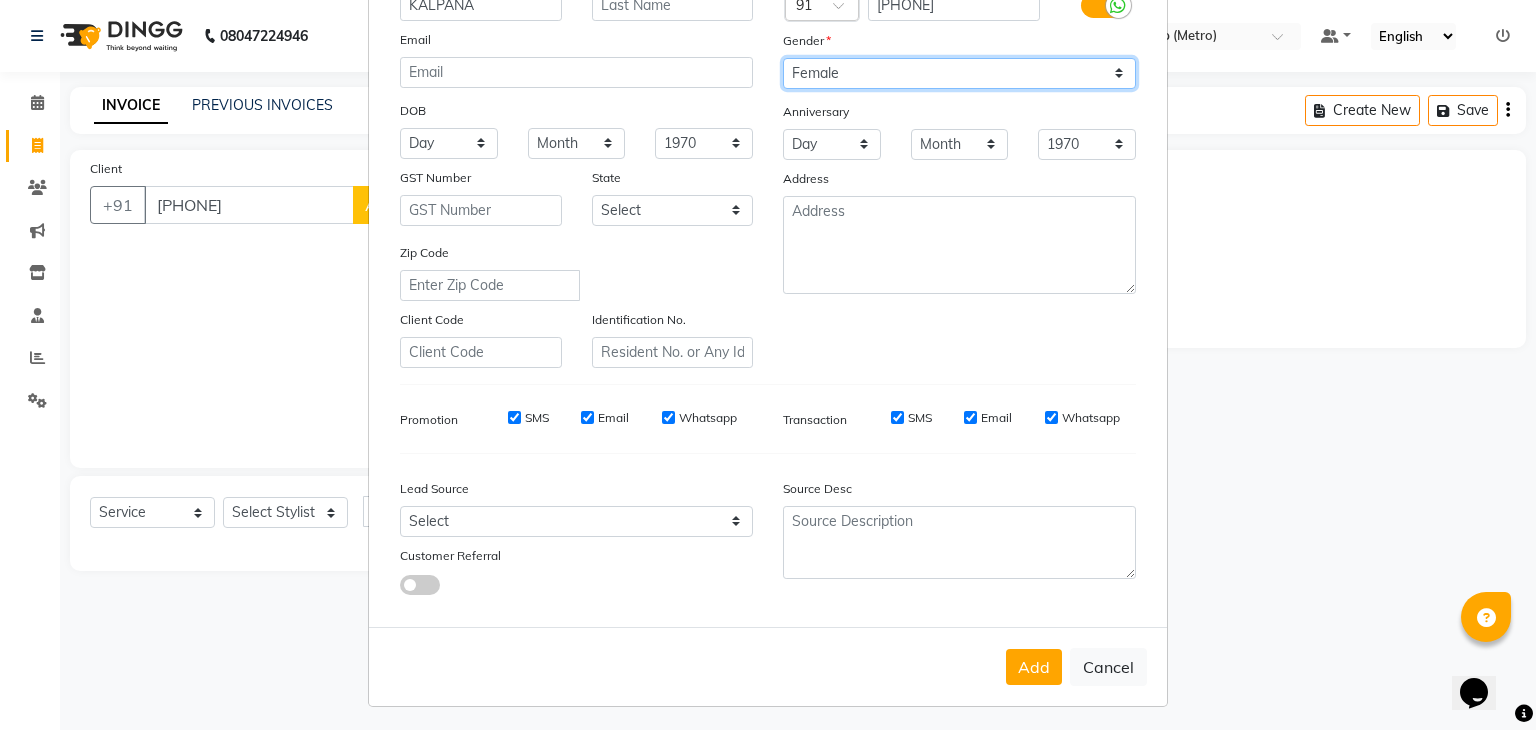 scroll, scrollTop: 203, scrollLeft: 0, axis: vertical 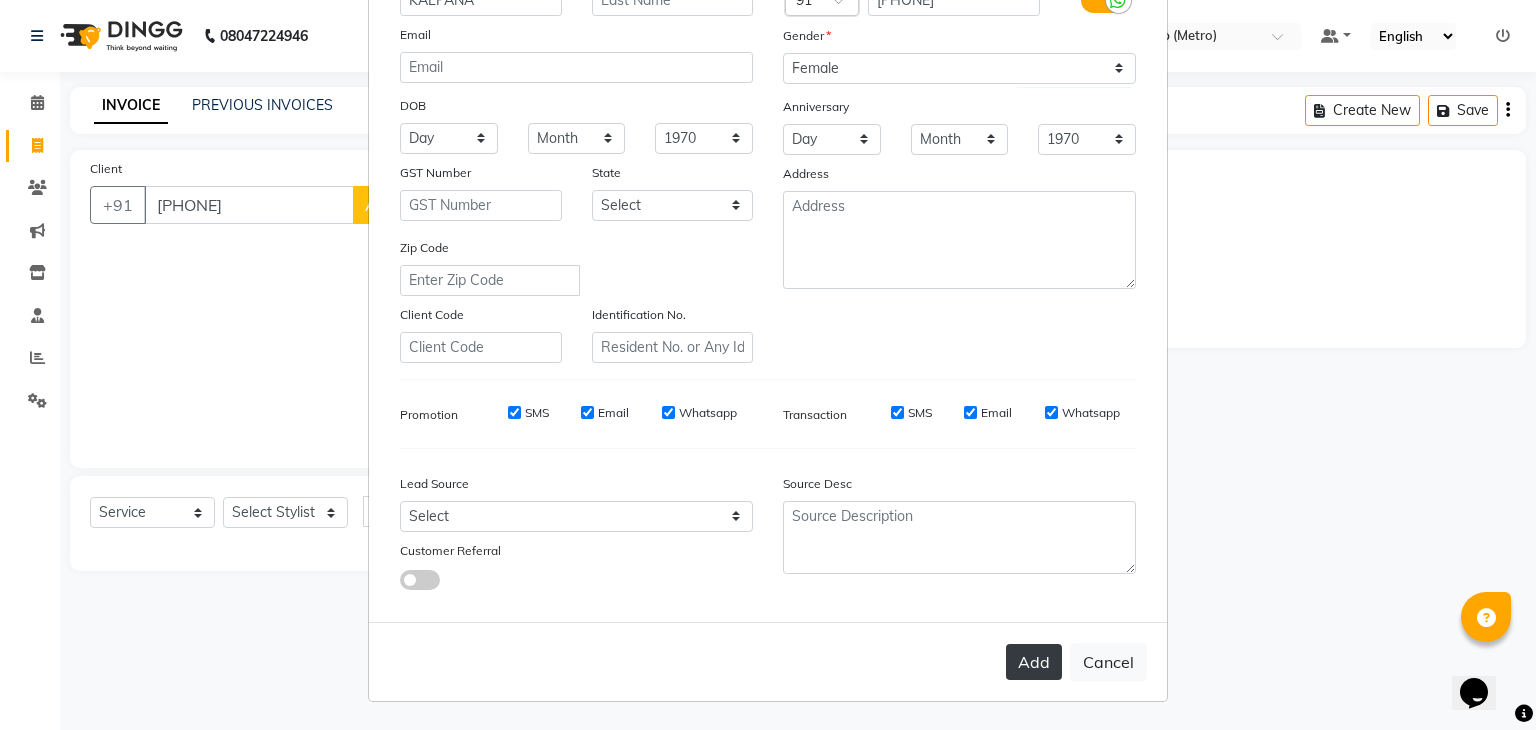 click on "Add" at bounding box center [1034, 662] 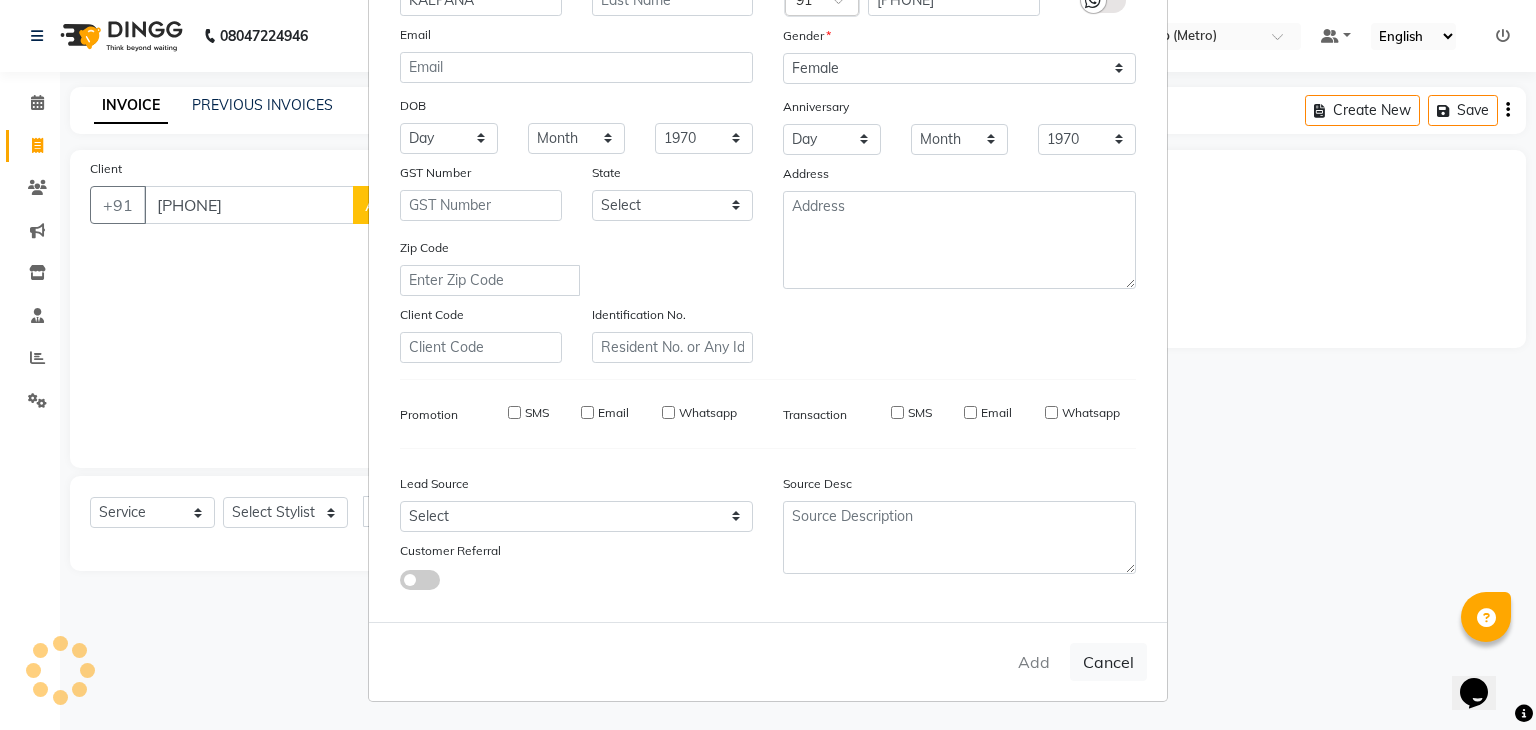 type on "[PHONE]" 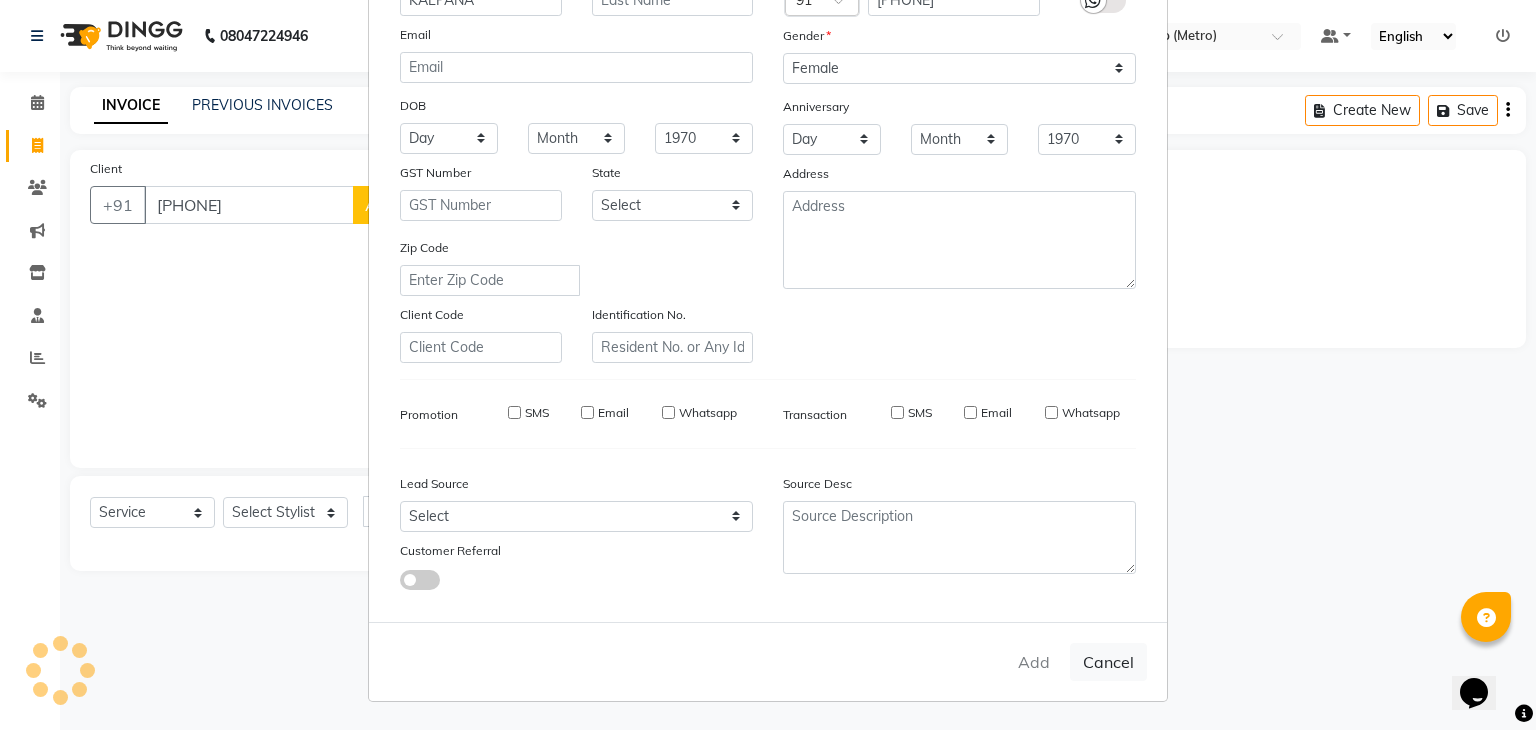type 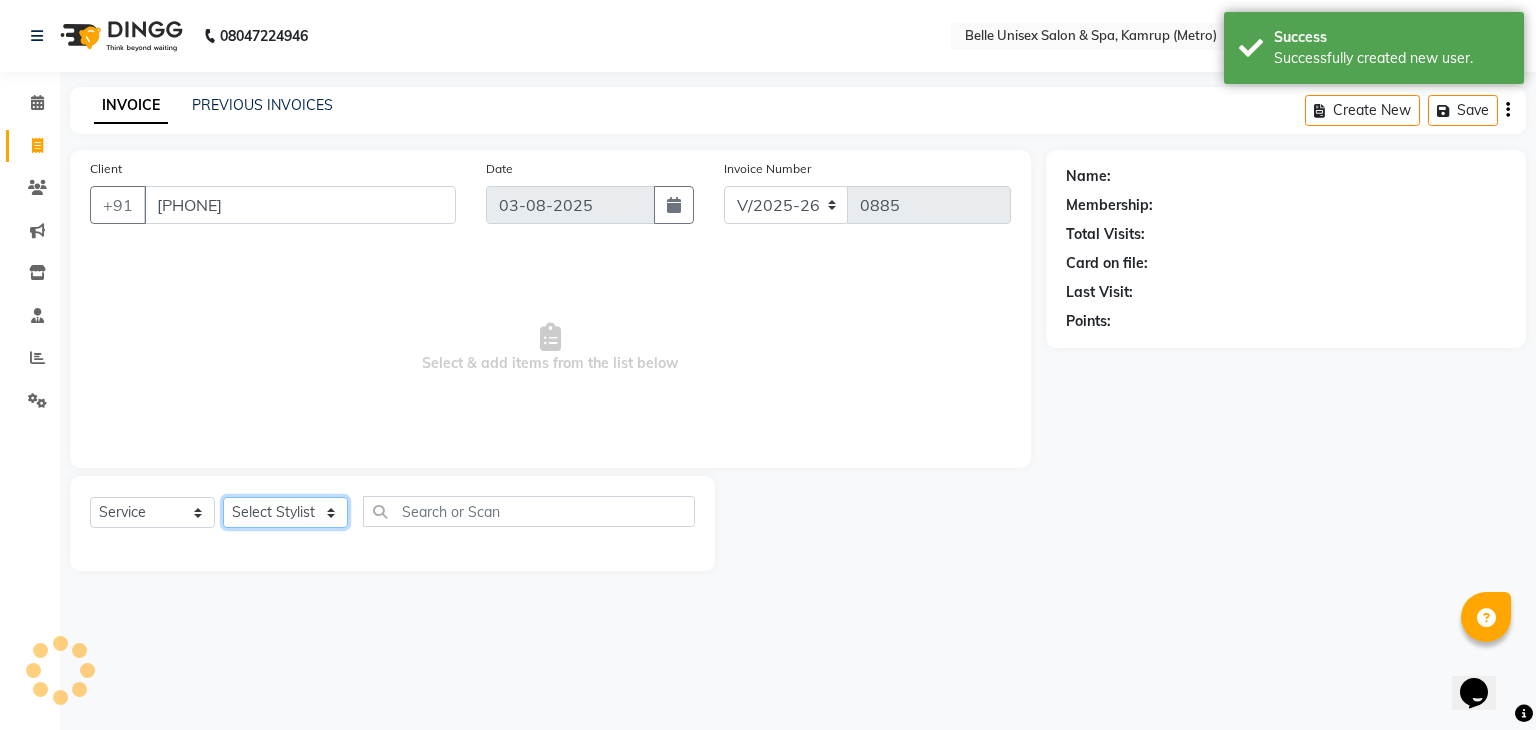 click on "Select Stylist ABBE Admin id ALEX UHD ASEM COUNTER SALE IMLE AO JUPITARA(HK) PURNIMA HK [FIRST] [LAST] [FIRST] SANGAM THERAPIST [FIRST] [LAST] M." 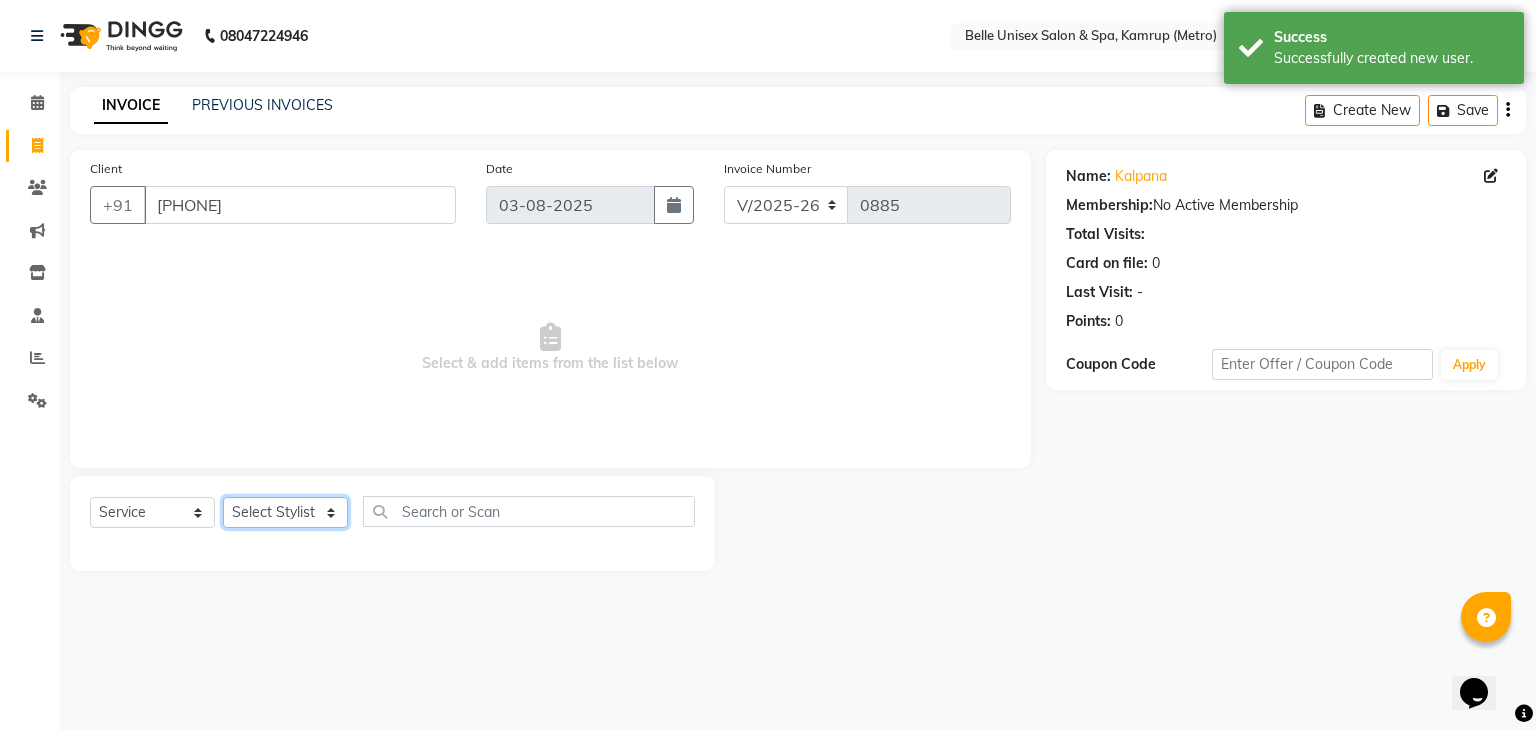 select on "62448" 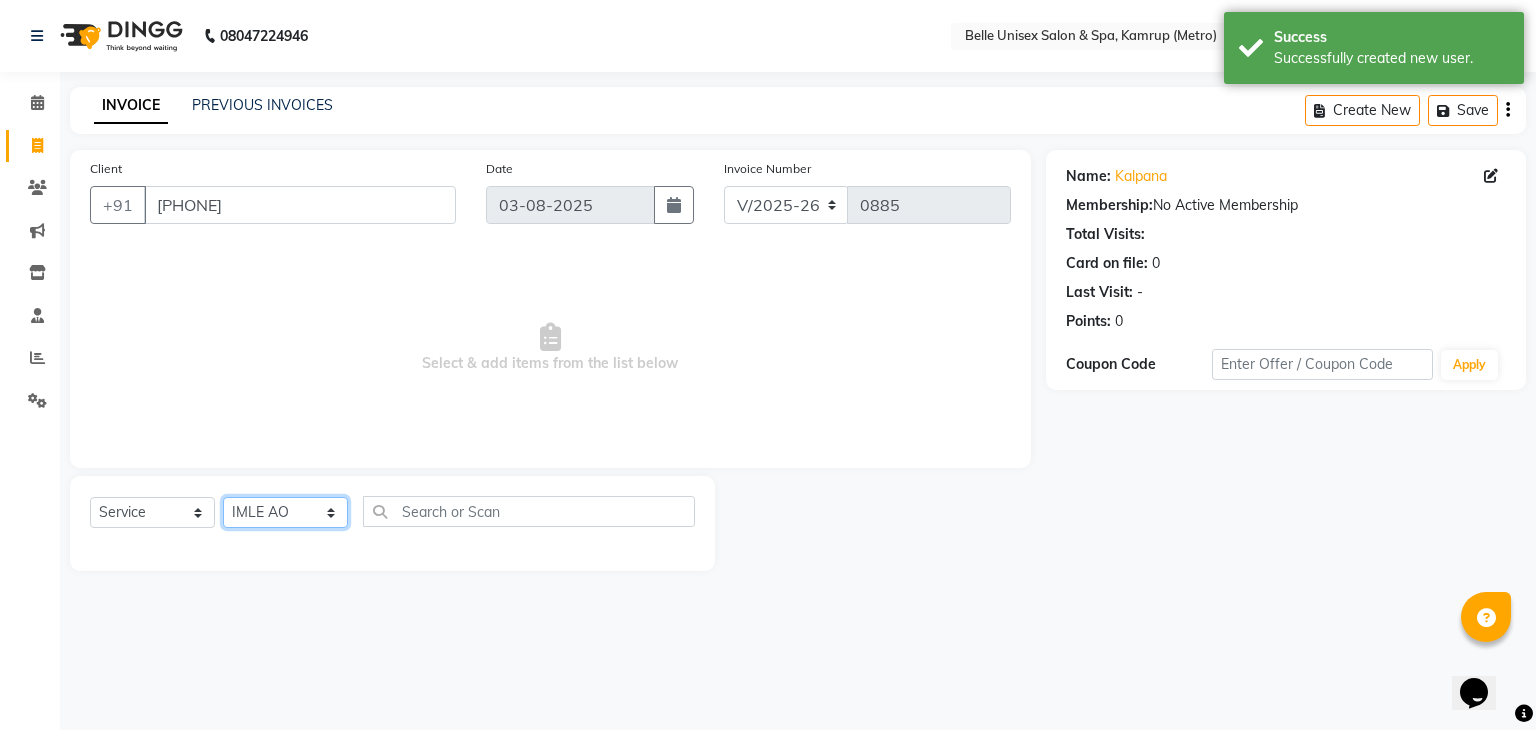 click on "Select Stylist ABBE Admin id ALEX UHD ASEM COUNTER SALE IMLE AO JUPITARA(HK) PURNIMA HK [FIRST] [LAST] [FIRST] SANGAM THERAPIST [FIRST] [LAST] M." 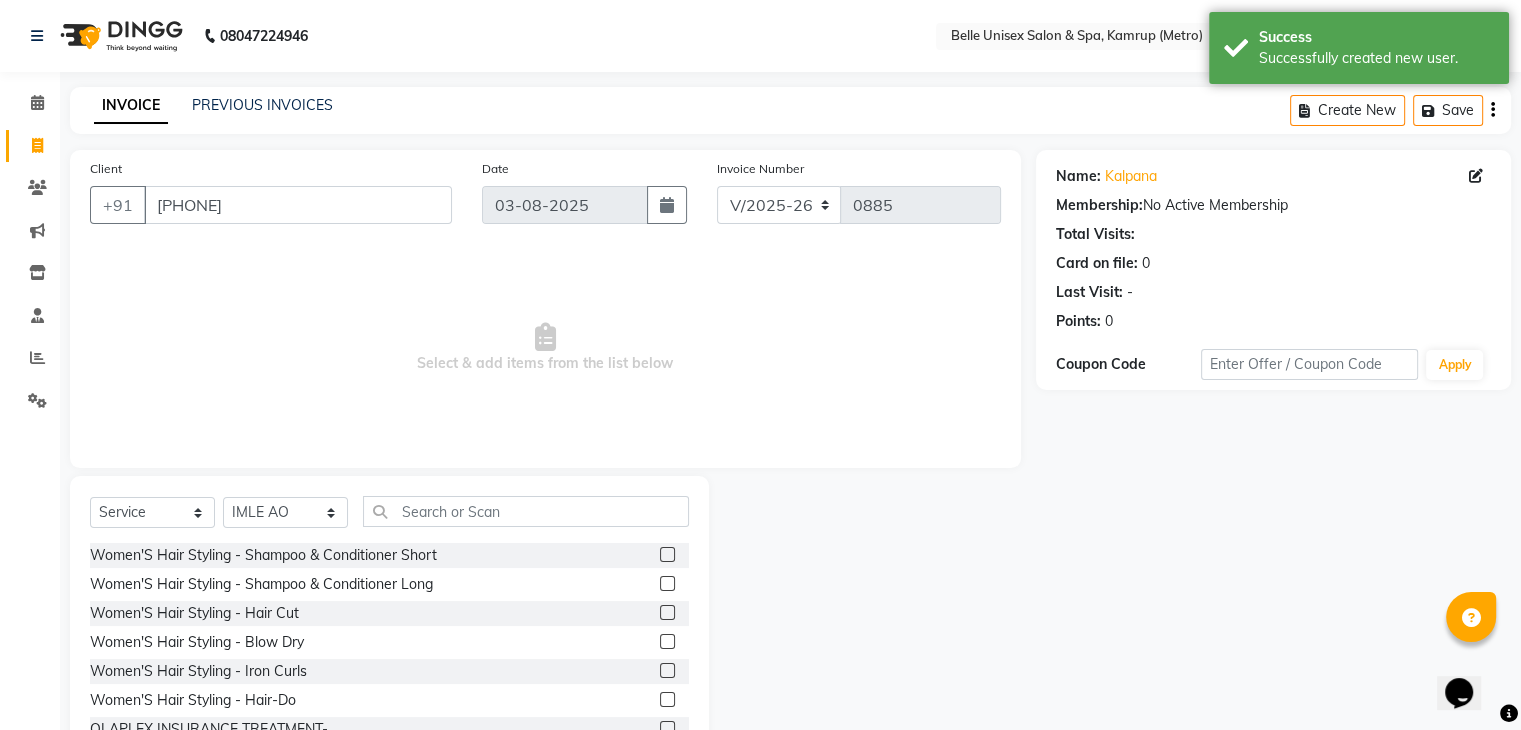 click on "Select Service Product Membership Package Voucher Prepaid Gift Card Select Stylist ABBE Admin id ALEX UHD ASEM COUNTER SALE IMLE AO JUPITARA(HK) PURNIMA HK [FIRST] [LAST] [FIRST] SANGAM THERAPIST [FIRST] [LAST] M." 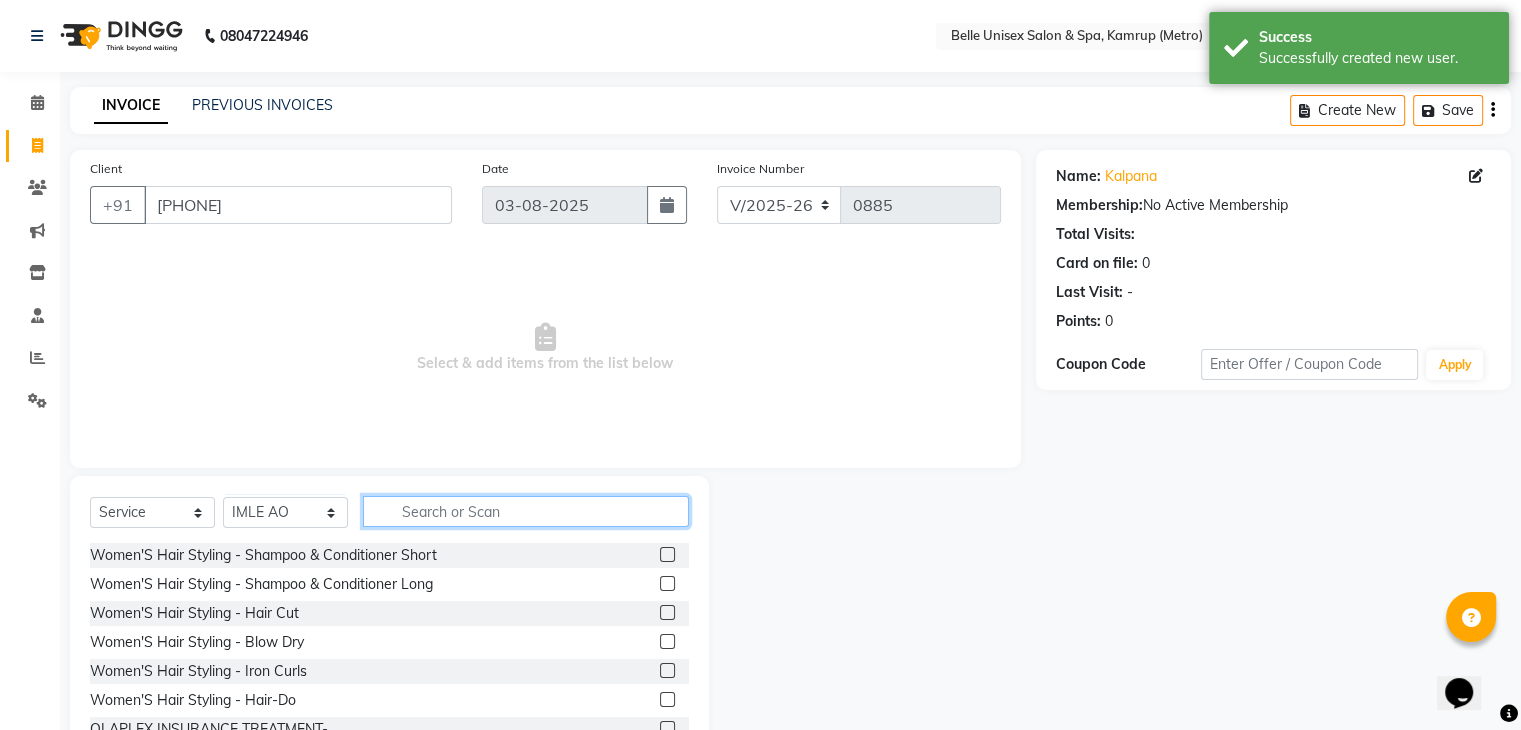 click 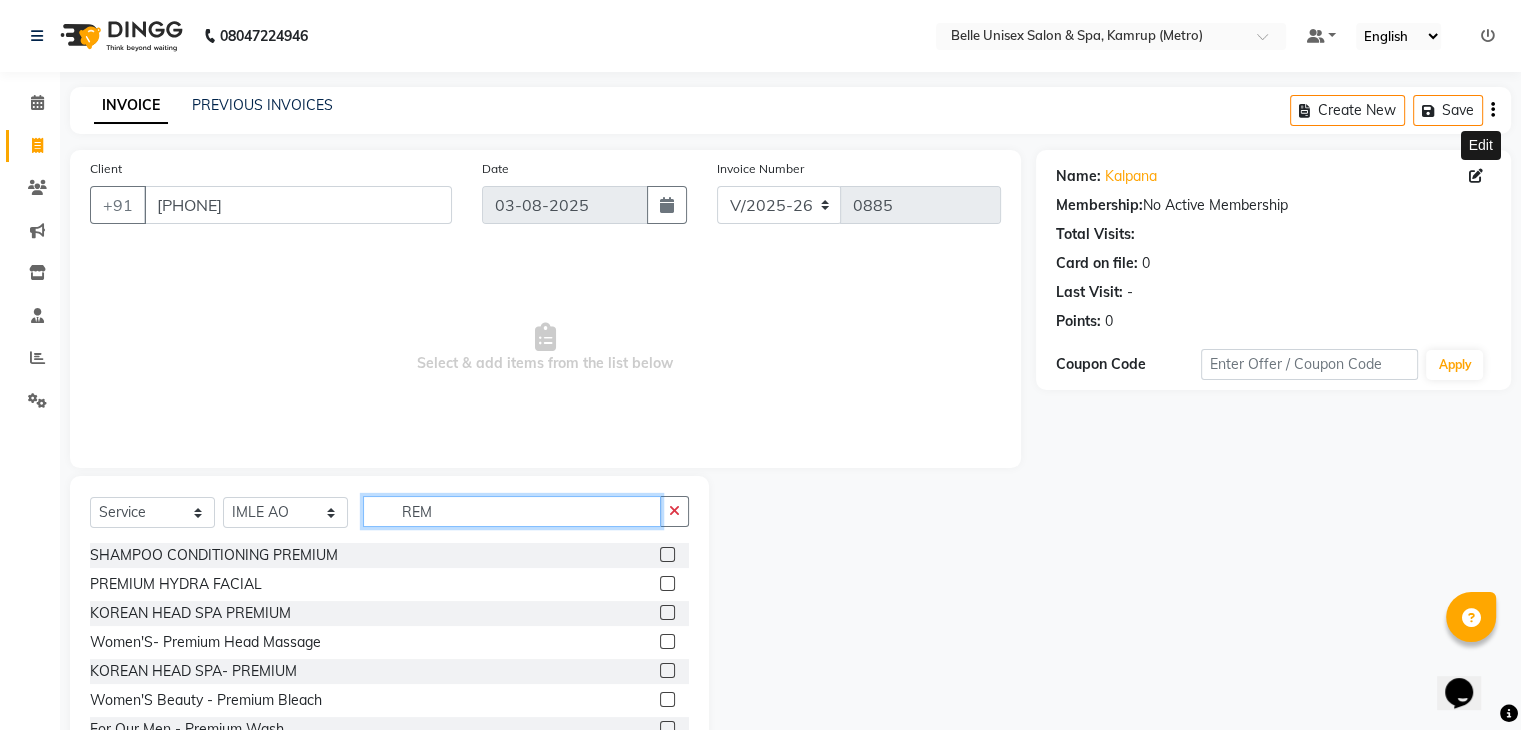 type on "REM" 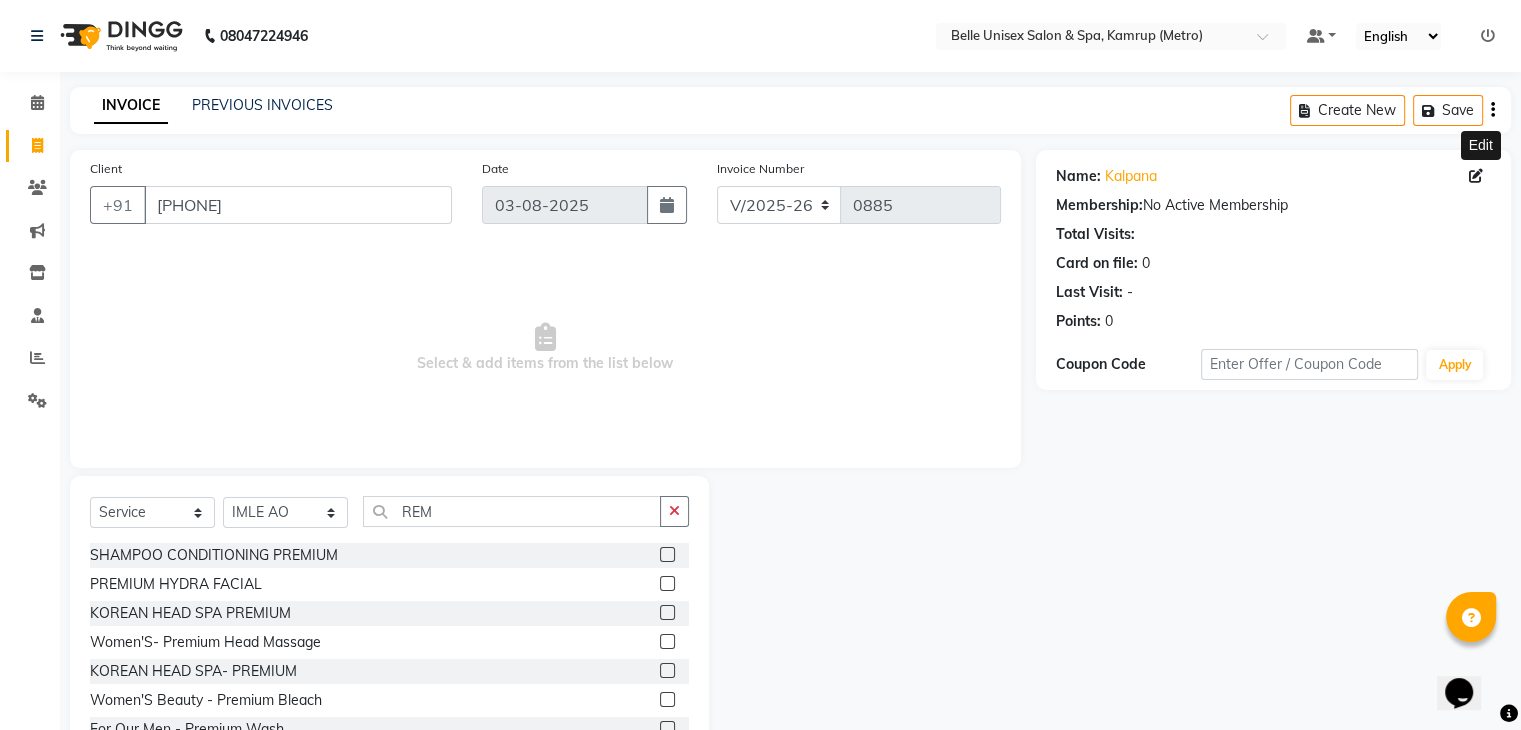 click 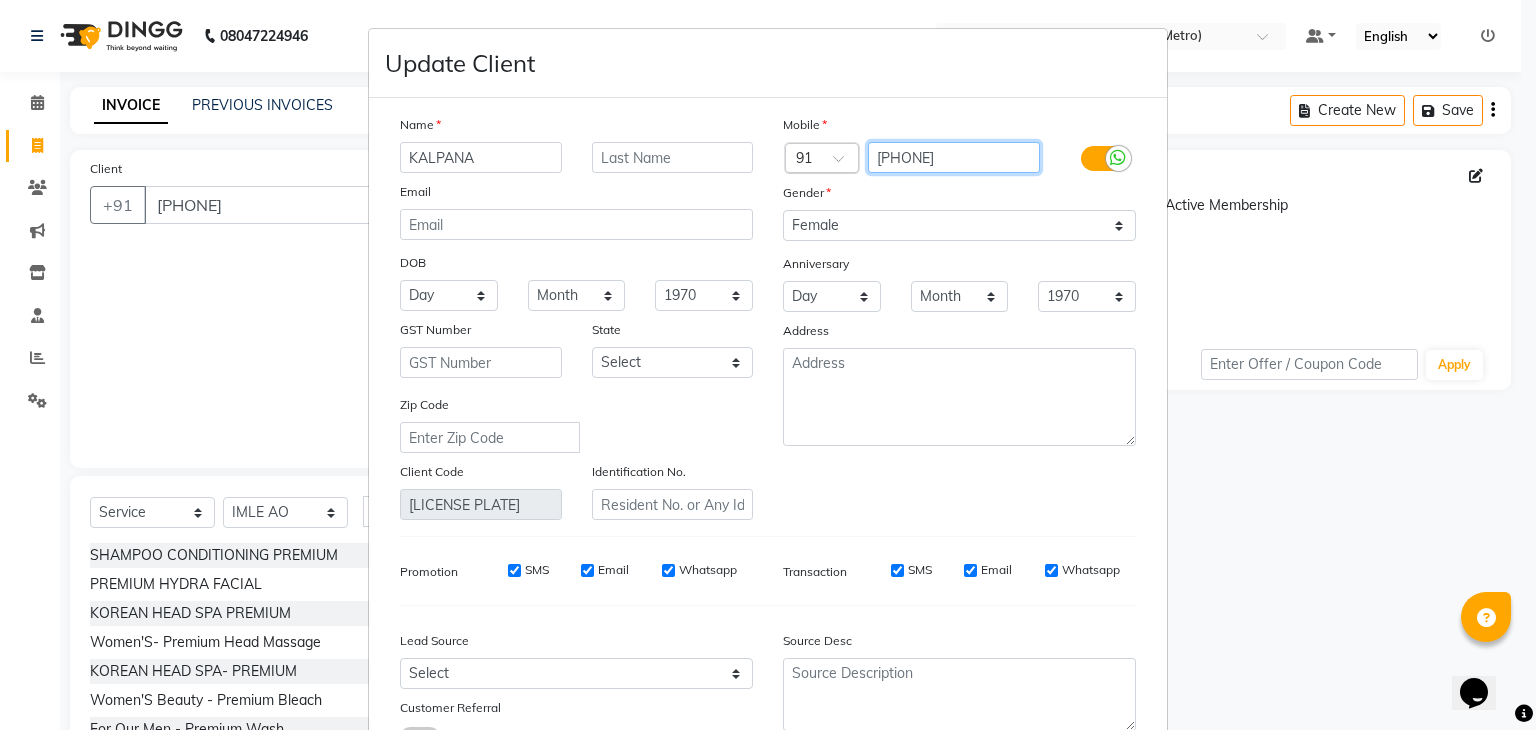 drag, startPoint x: 980, startPoint y: 160, endPoint x: 824, endPoint y: 165, distance: 156.08011 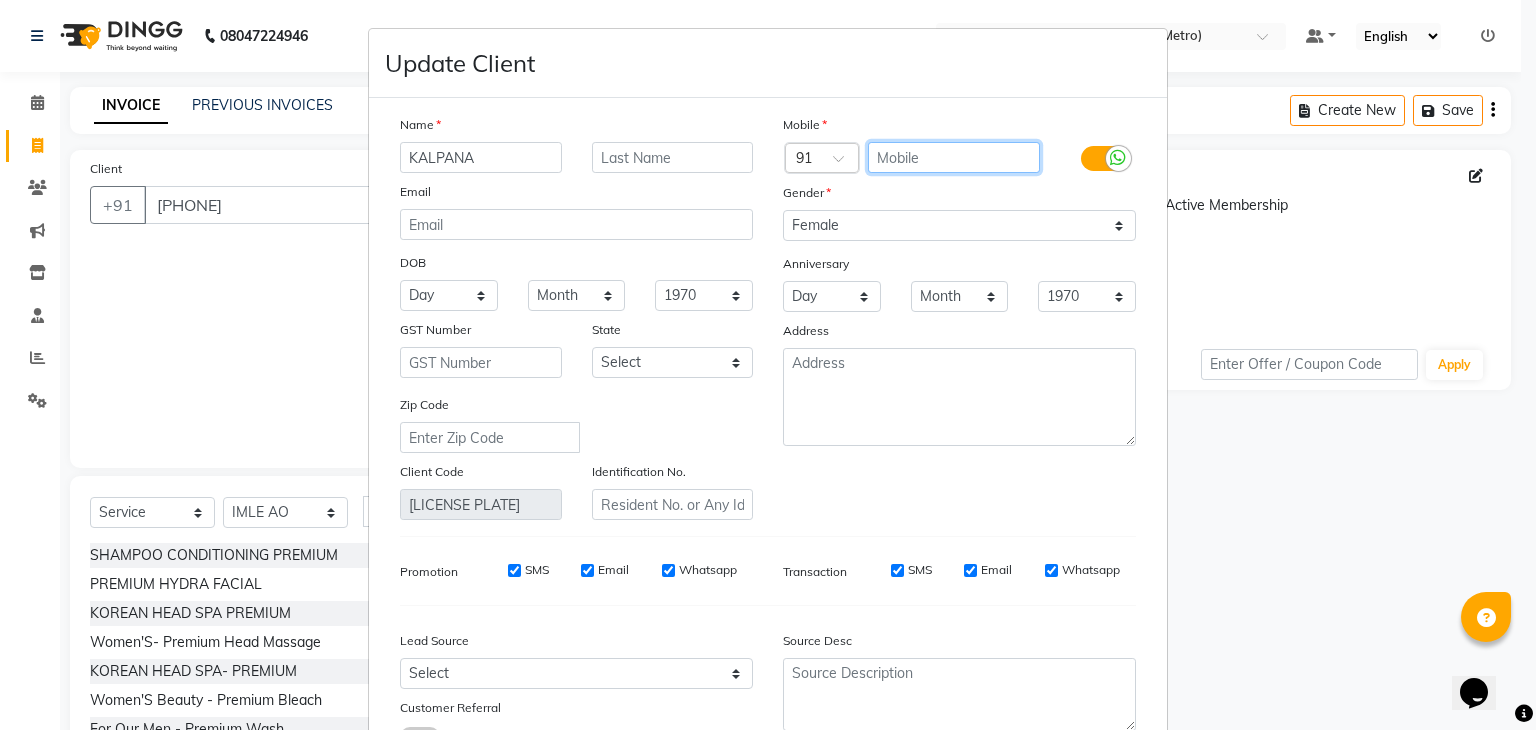 type 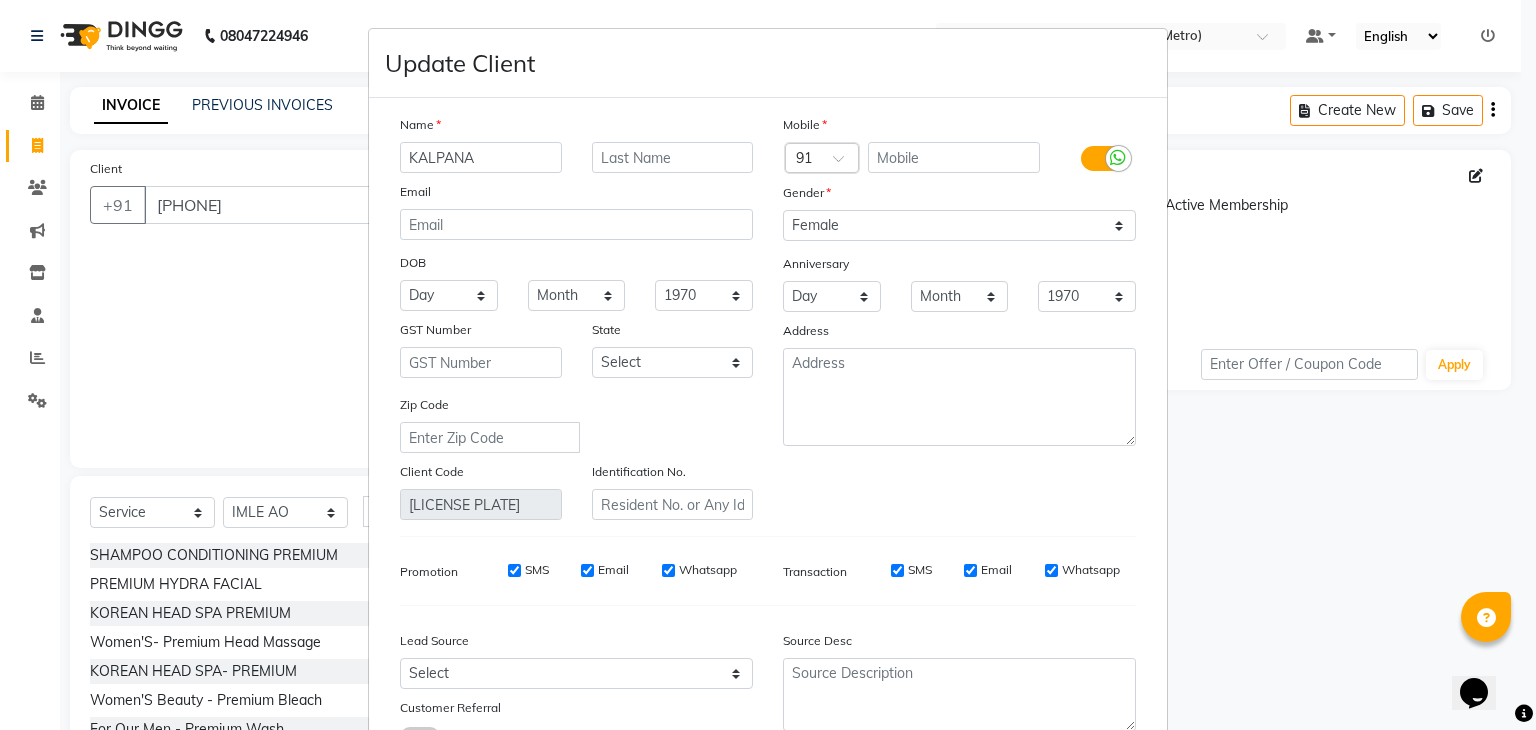 click on "Update Client Name [FIRST] Email DOB Day 01 02 03 04 05 06 07 08 09 10 11 12 13 14 15 16 17 18 19 20 21 22 23 24 25 26 27 28 29 30 31 Month January February March April May June July August September October November December 1940 1941 1942 1943 1944 1945 1946 1947 1948 1949 1950 1951 1952 1953 1954 1955 1956 1957 1958 1959 1960 1961 1962 1963 1964 1965 1966 1967 1968 1969 1970 1971 1972 1973 1974 1975 1976 1977 1978 1979 1980 1981 1982 1983 1984 1985 1986 1987 1988 1989 1990 1991 1992 1993 1994 1995 1996 1997 1998 1999 2000 2001 2002 2003 2004 2005 2006 2007 2008 2009 2010 2011 2012 2013 2014 2015 2016 2017 2018 2019 2020 2021 2022 2023 2024 GST Number State Select Andaman and Nicobar Islands Andhra Pradesh Arunachal Pradesh Assam Bihar Chandigarh Chhattisgarh Dadra and Nagar Haveli Daman and Diu Delhi Goa Gujarat Haryana Himachal Pradesh Jammu and Kashmir Jharkhand Karnataka Kerala Lakshadweep Madhya Pradesh Maharashtra Manipur Meghalaya Mizoram Nagaland Odisha Pondicherry Punjab Rajasthan Sikkim Tamil Nadu" at bounding box center [768, 365] 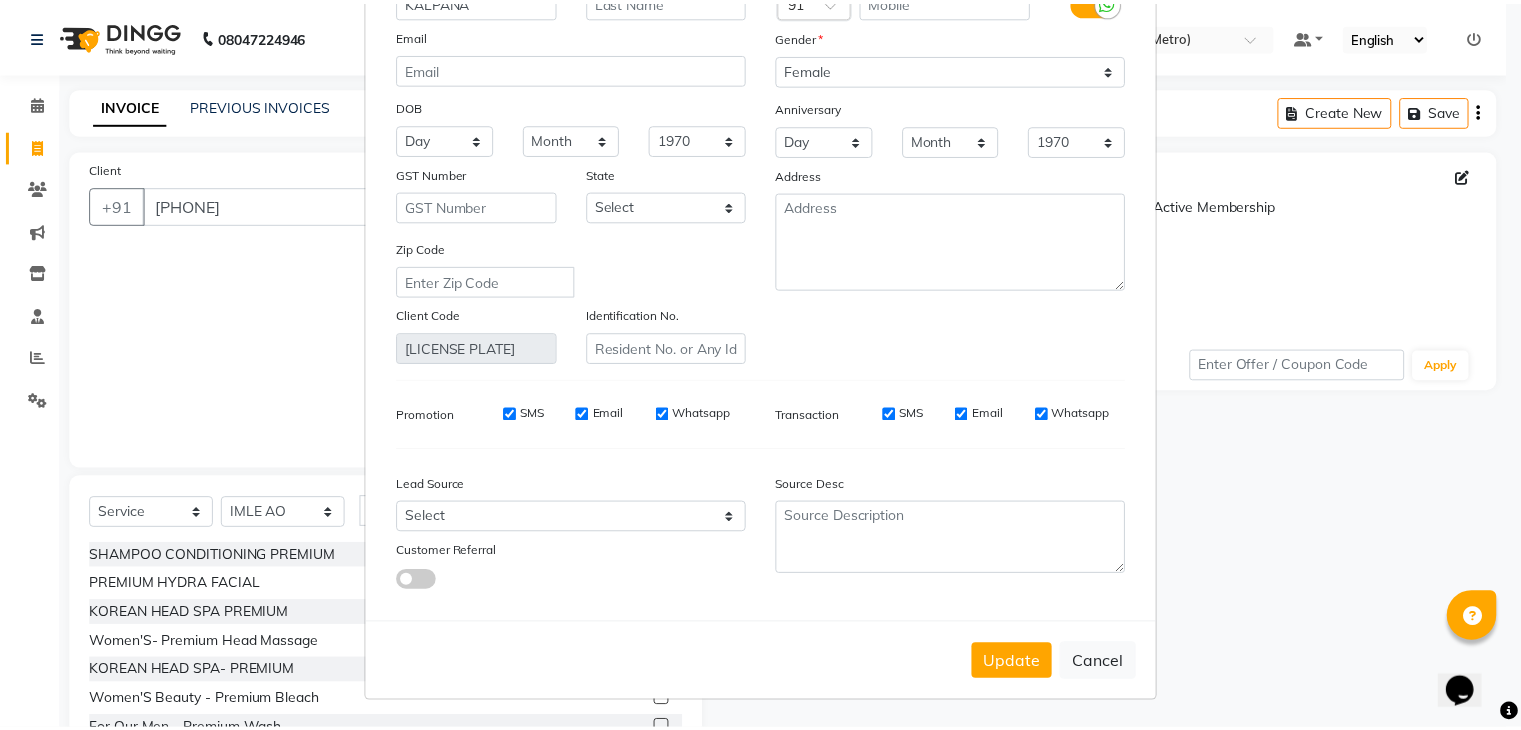 scroll, scrollTop: 168, scrollLeft: 0, axis: vertical 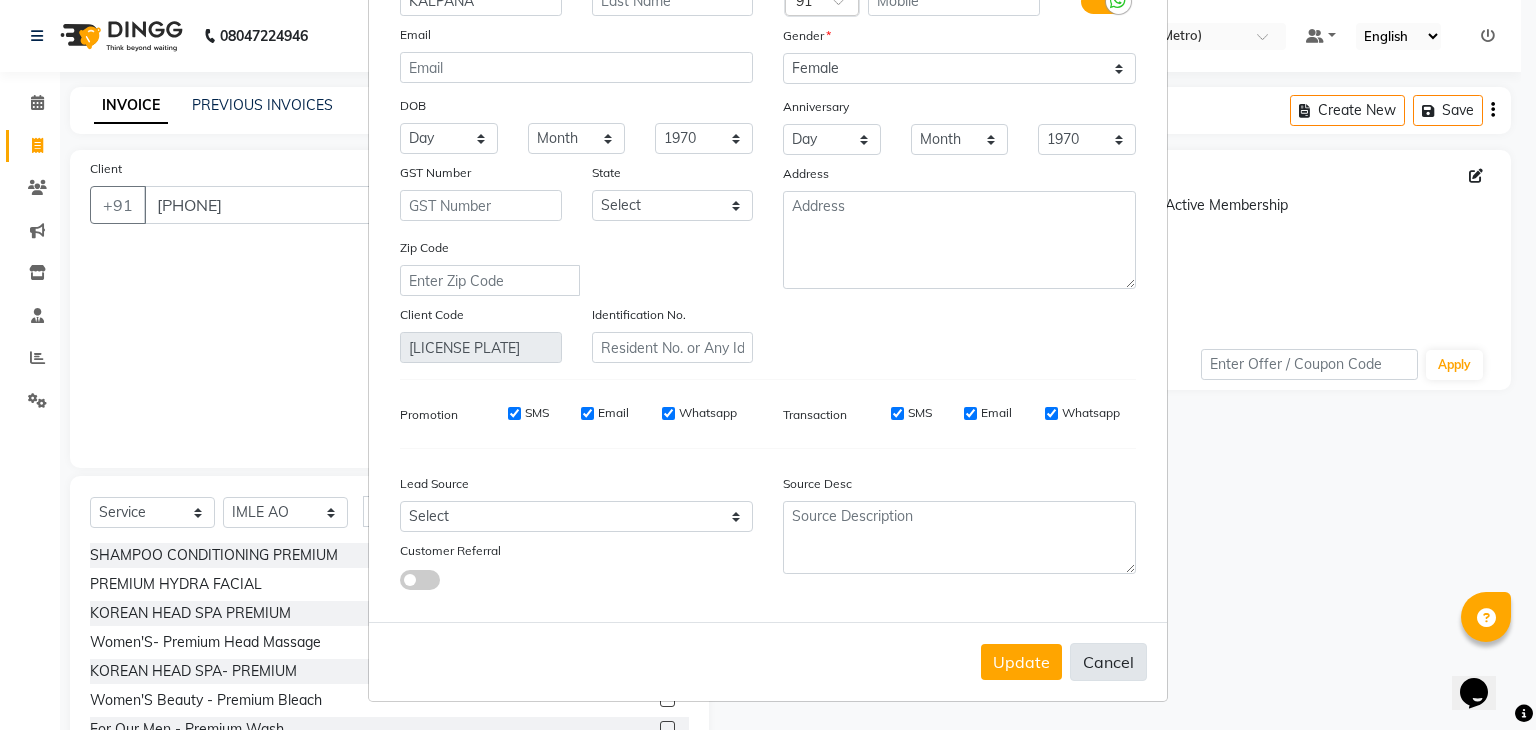 click on "Cancel" at bounding box center [1108, 662] 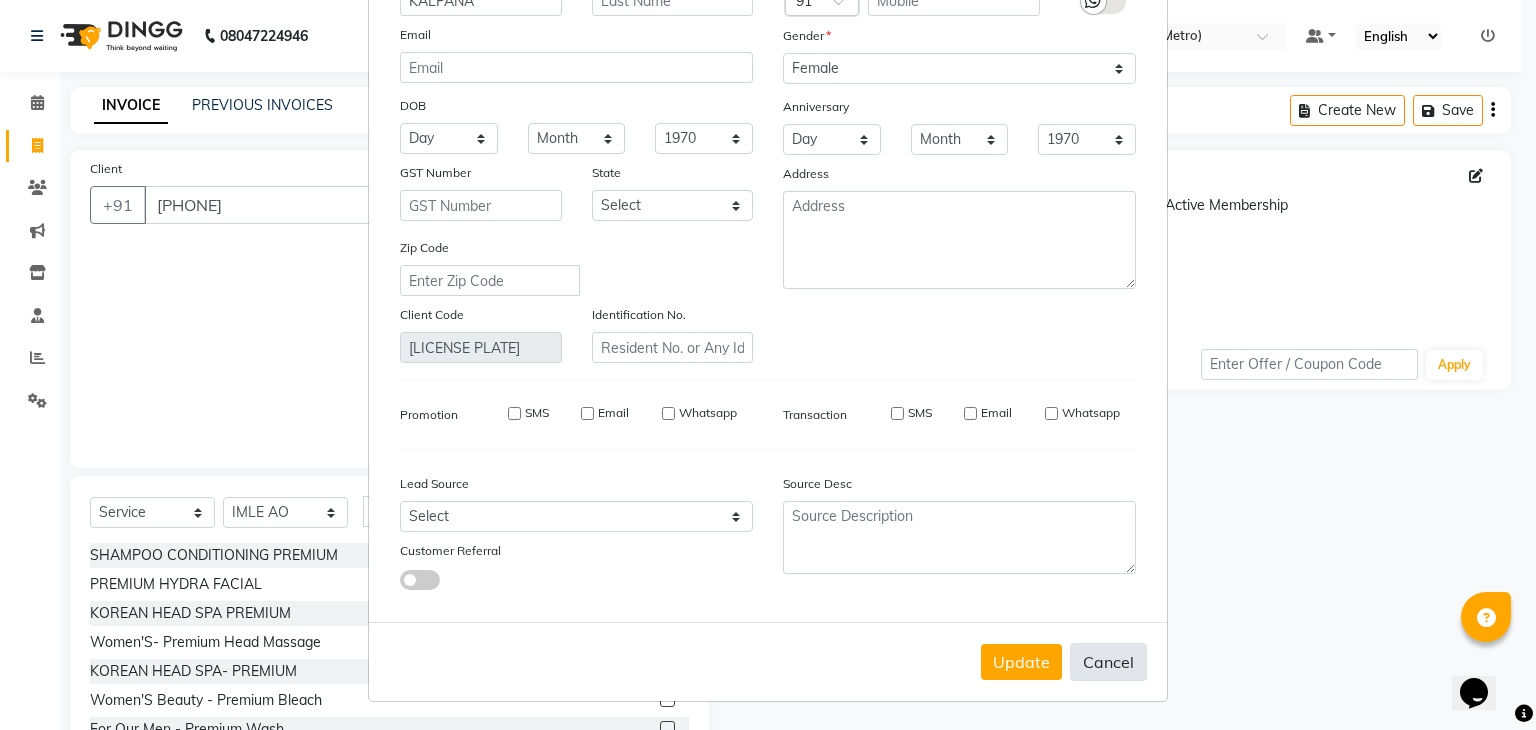 type 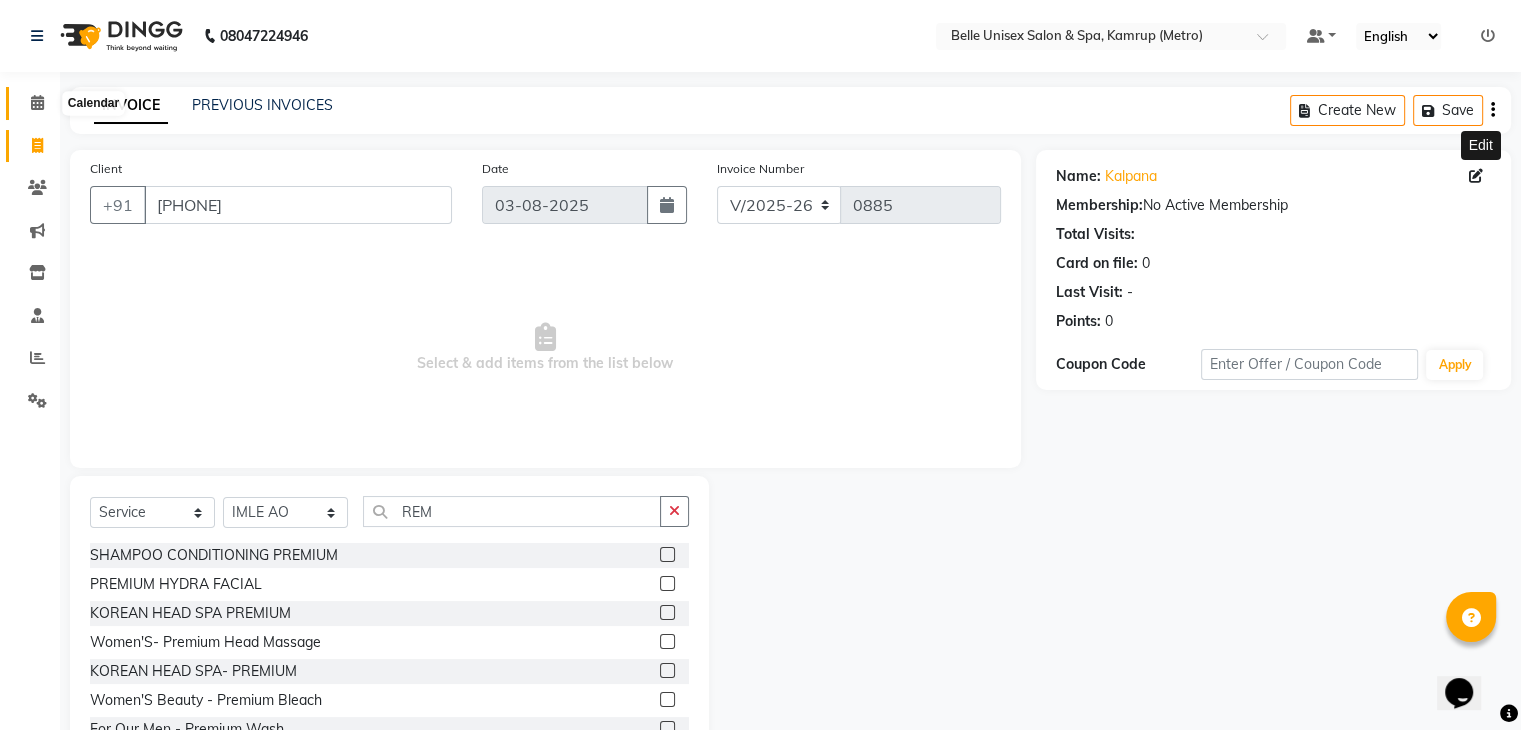 click 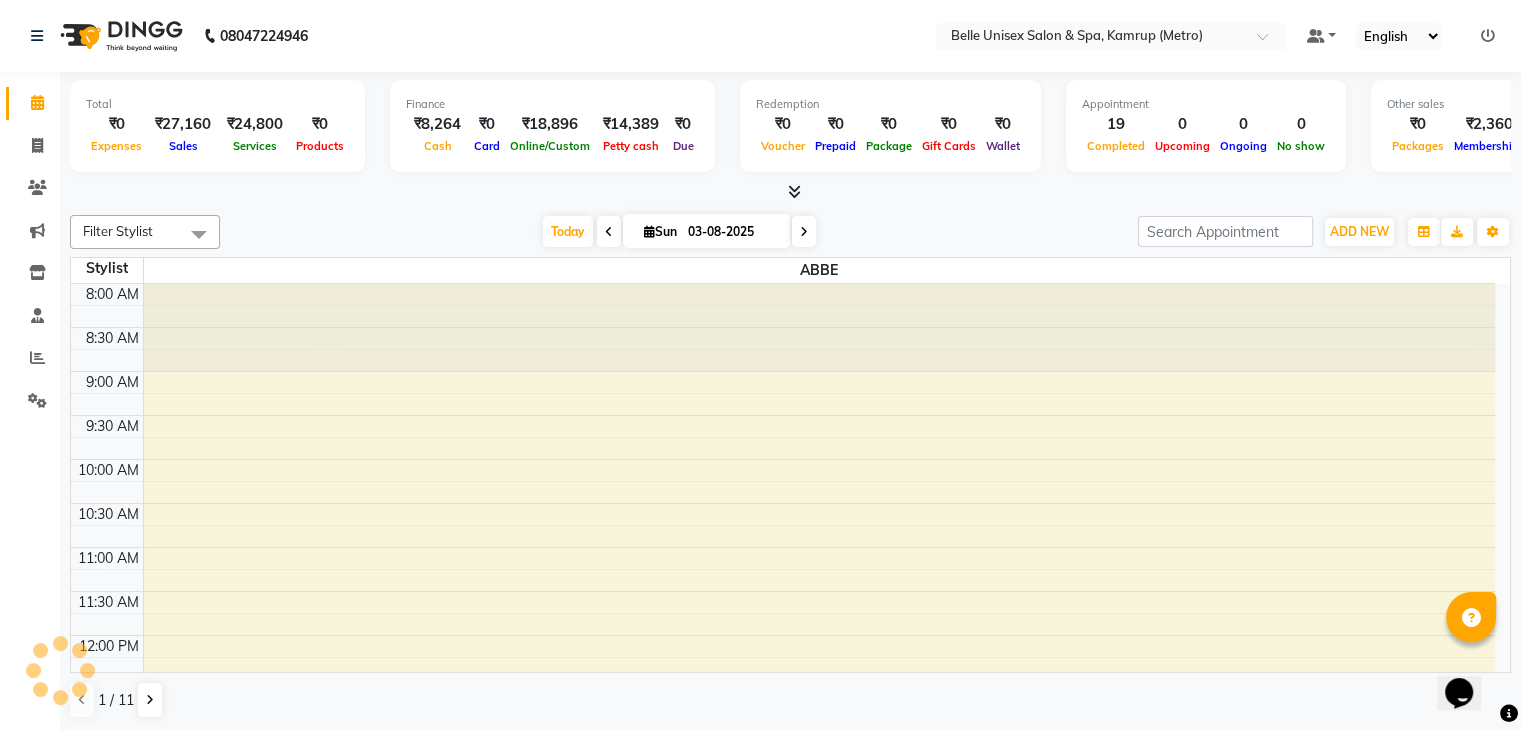 scroll, scrollTop: 0, scrollLeft: 0, axis: both 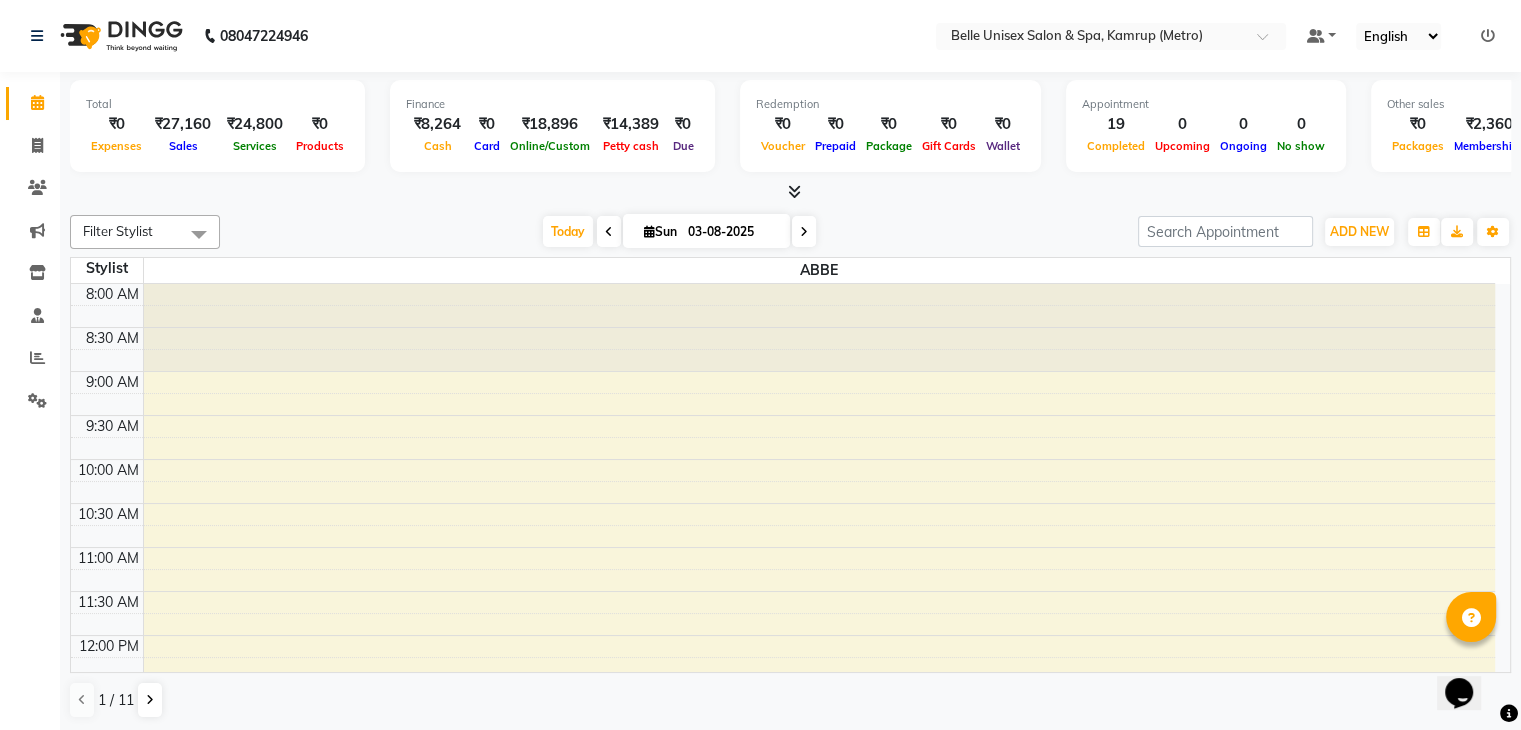 click at bounding box center (790, 192) 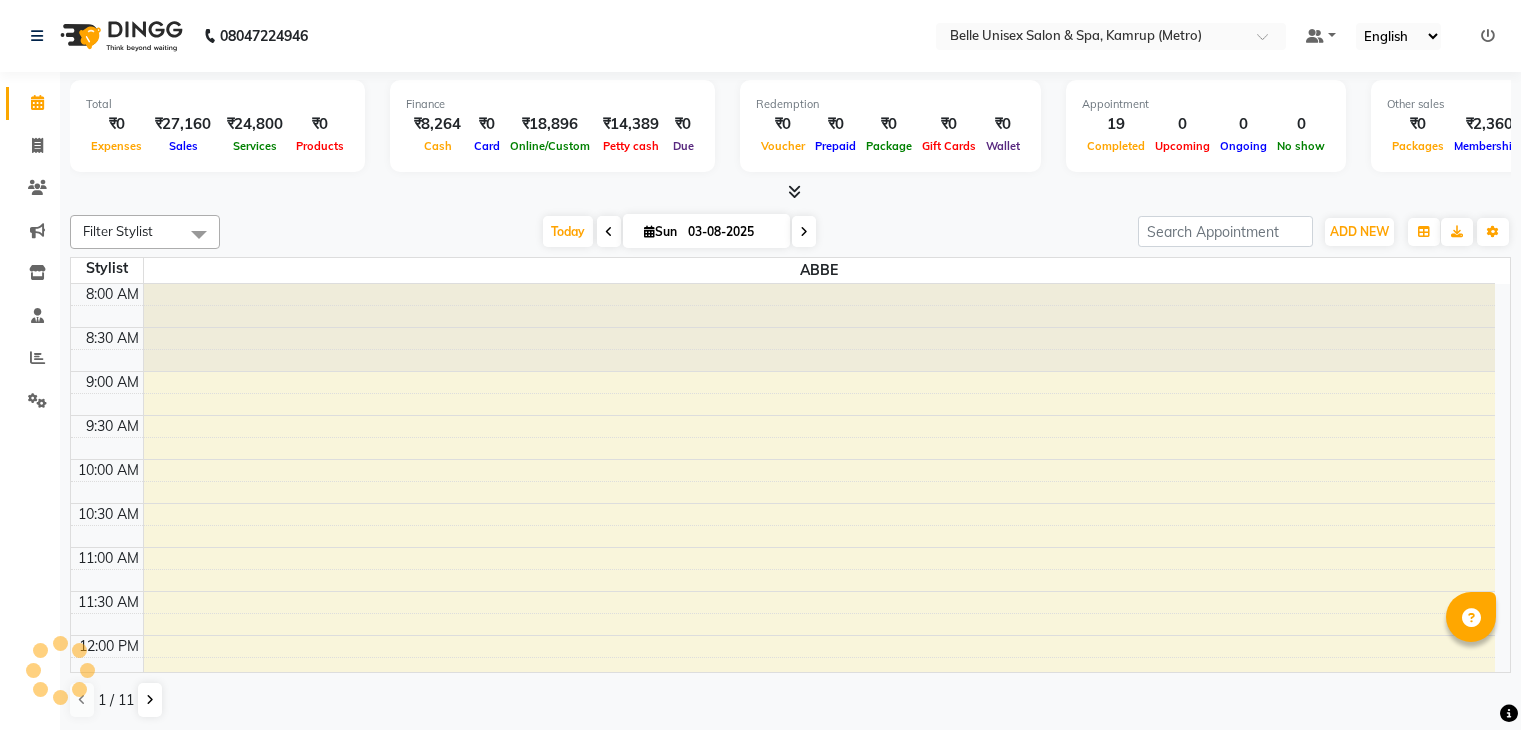 scroll, scrollTop: 0, scrollLeft: 0, axis: both 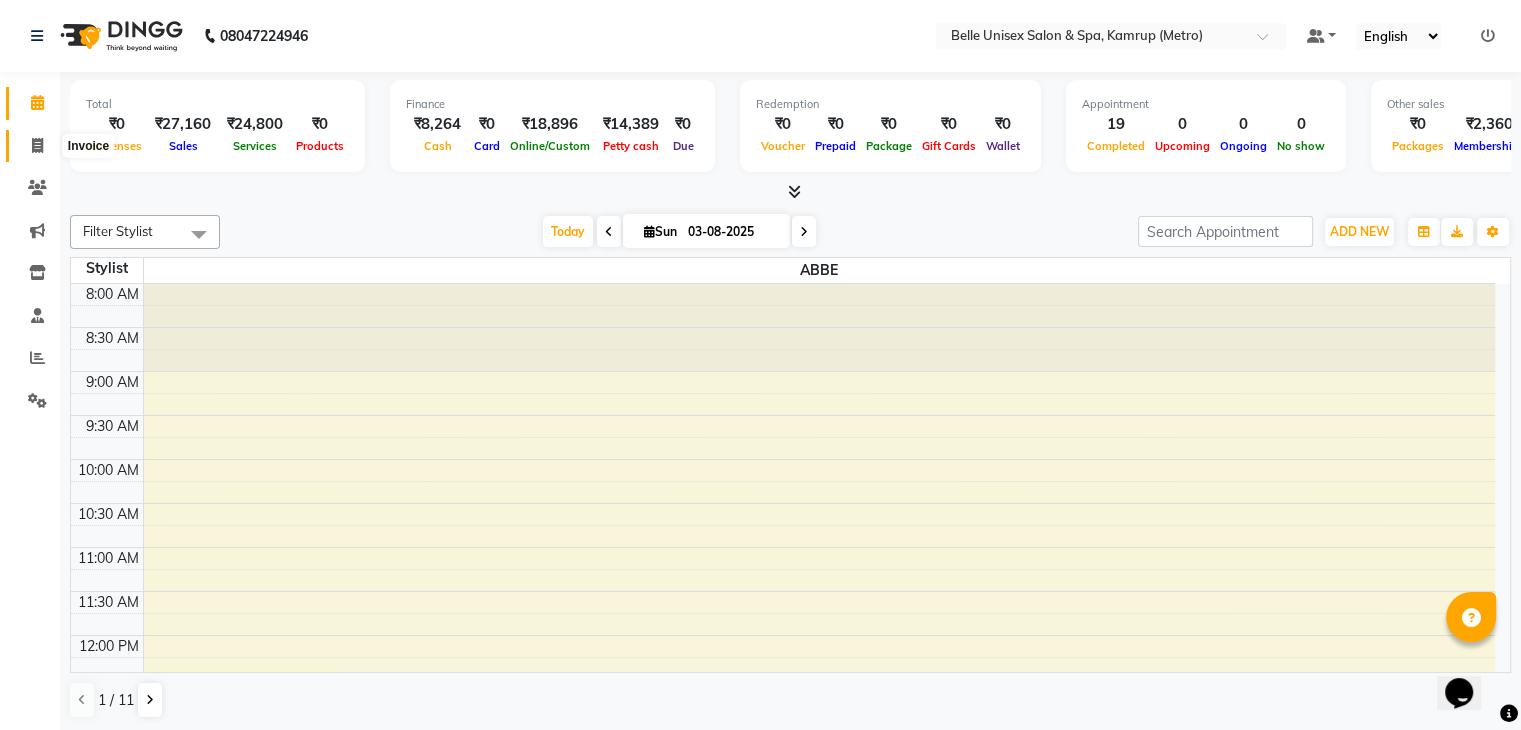 click 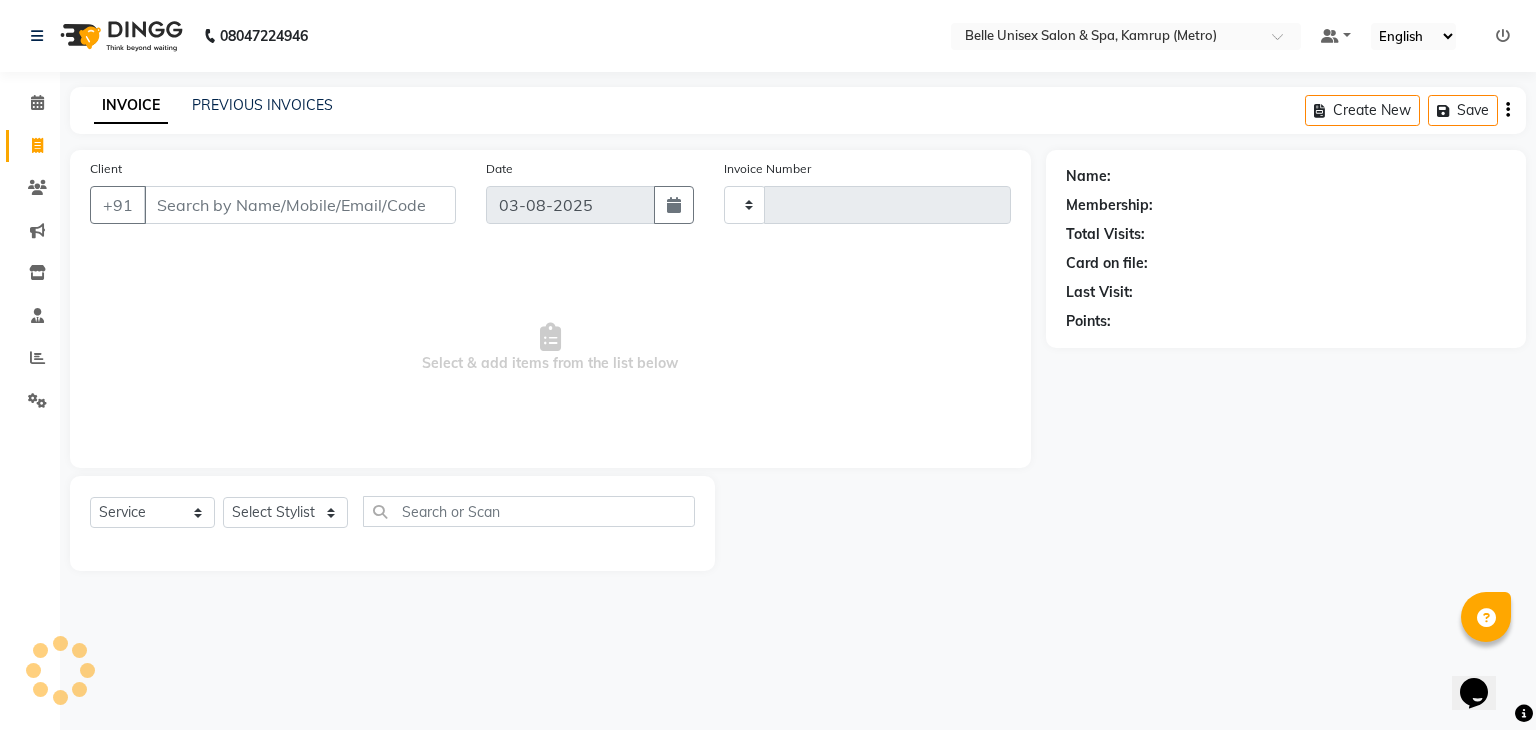 type on "0885" 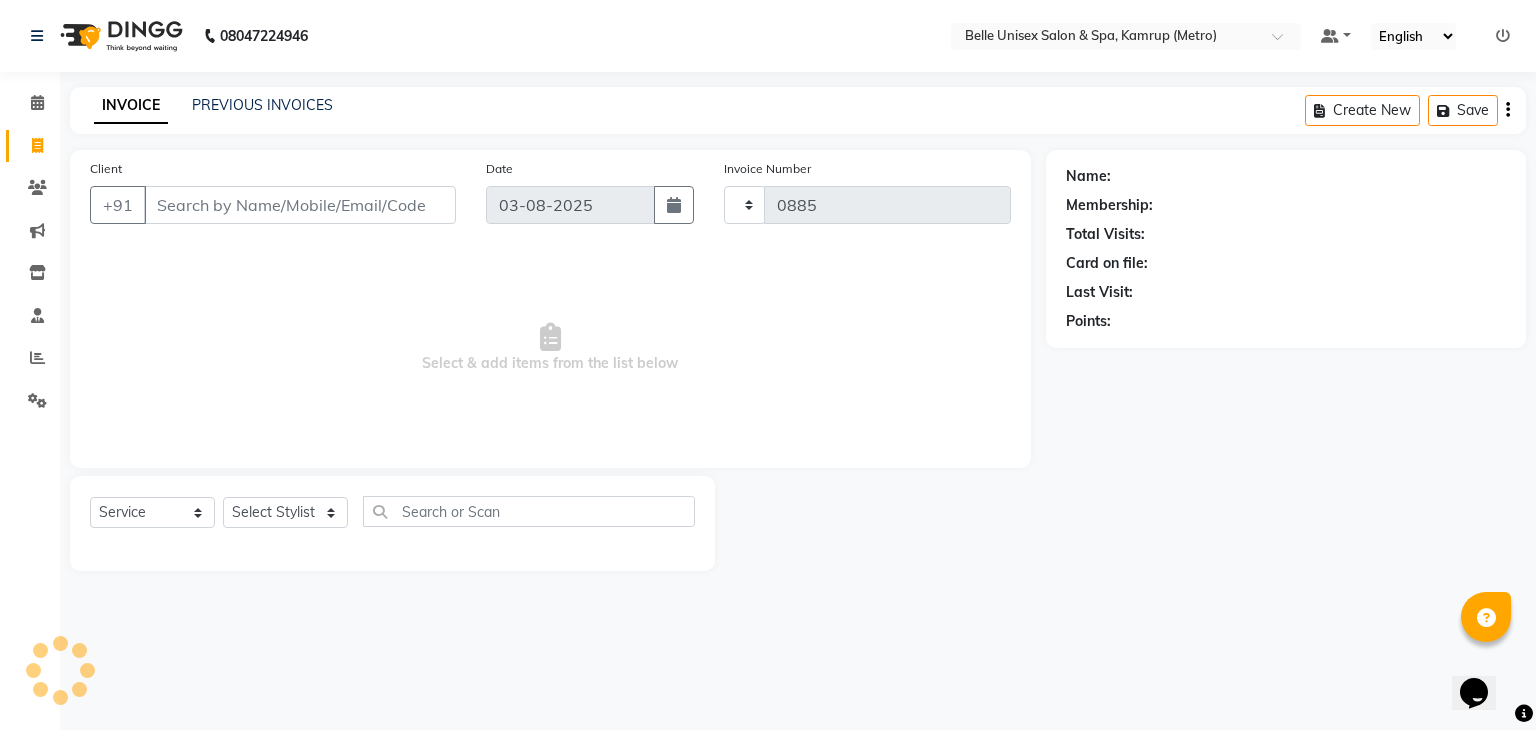 select on "7291" 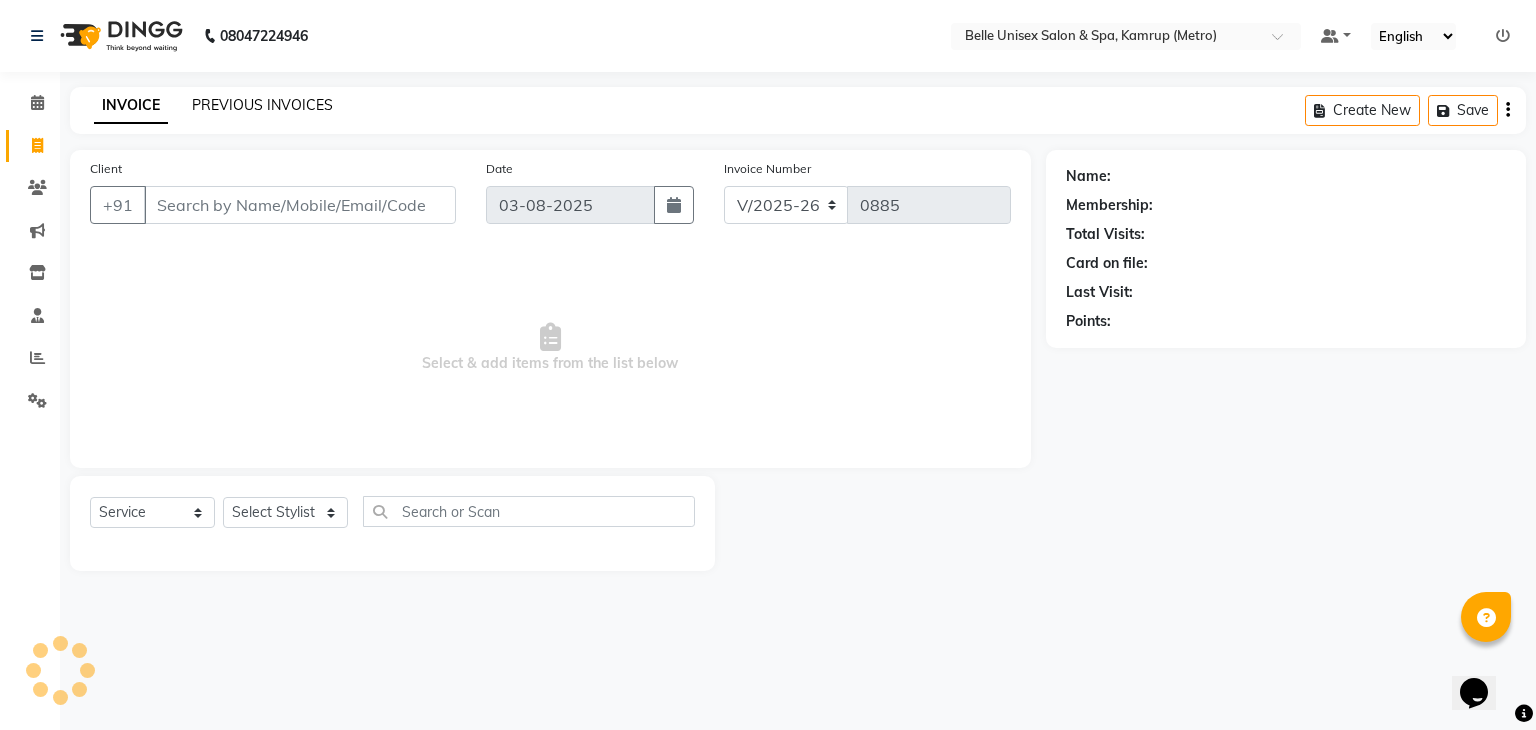 click on "PREVIOUS INVOICES" 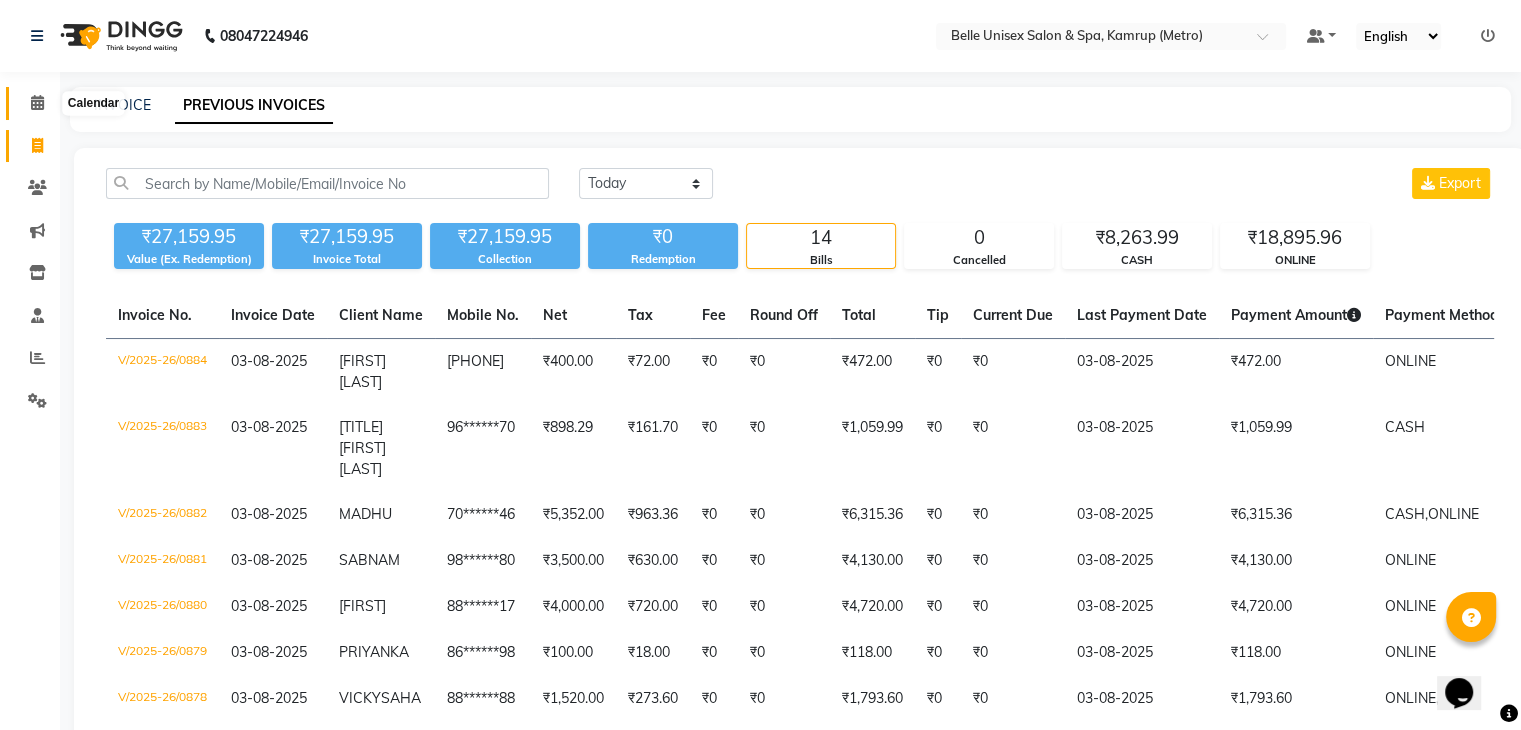 click 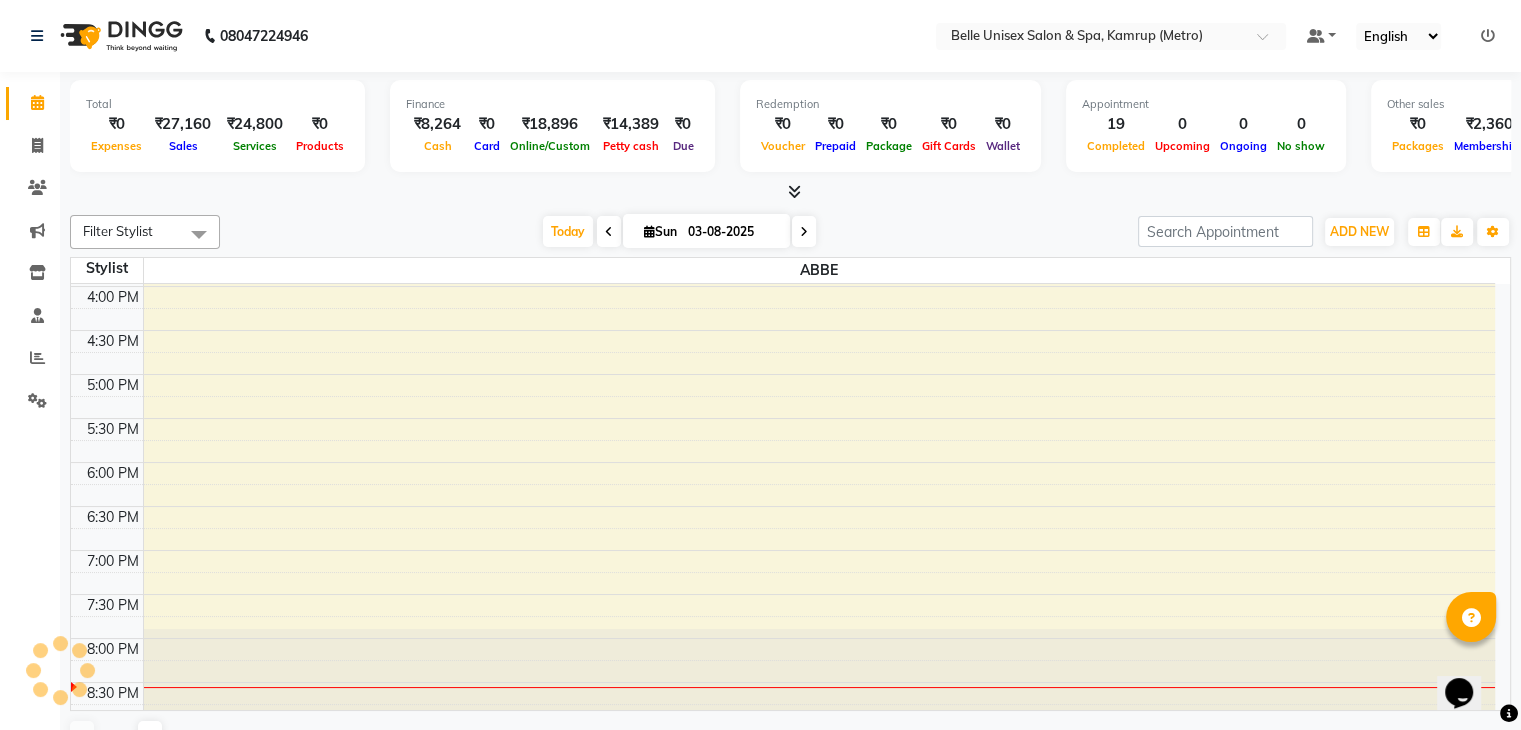 scroll, scrollTop: 0, scrollLeft: 0, axis: both 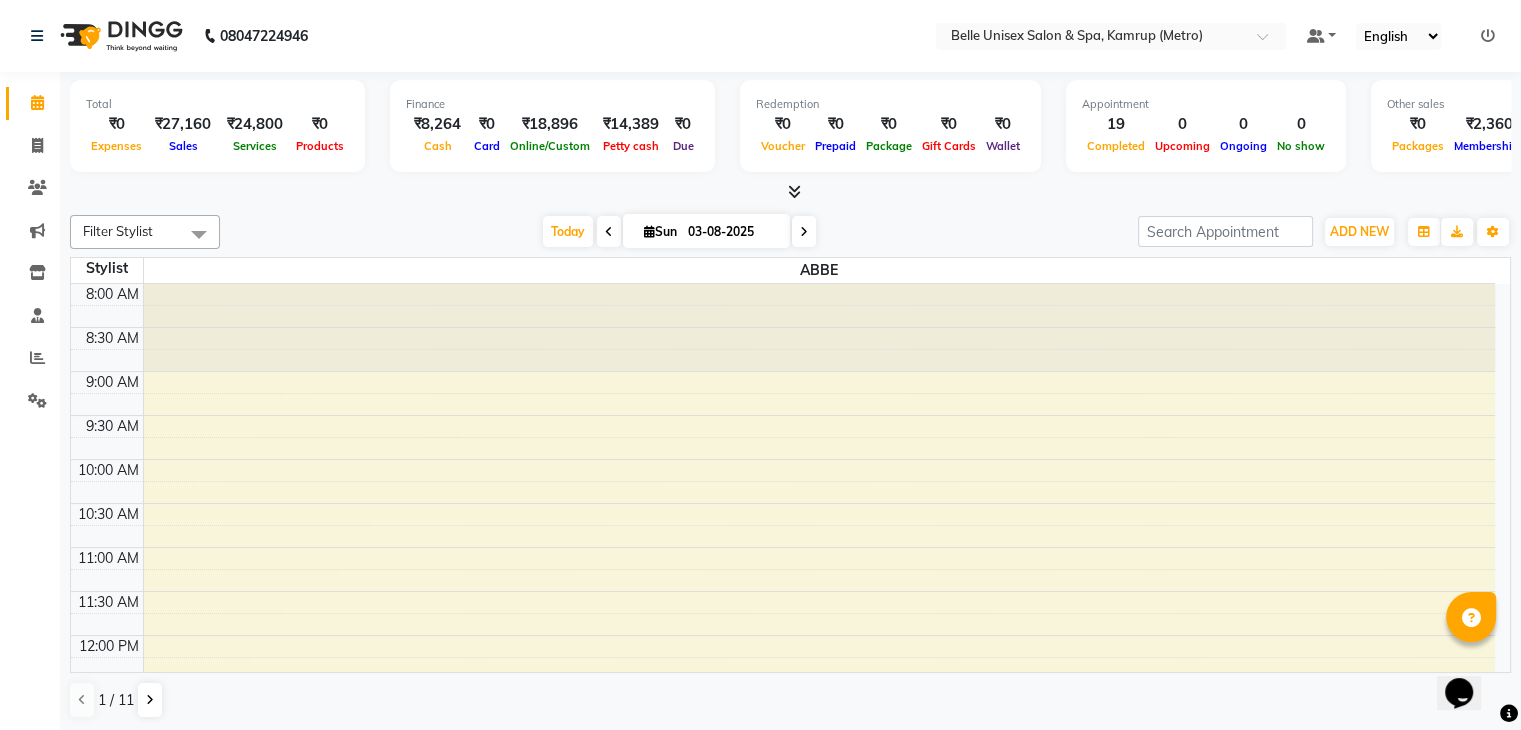 click on "Today  Sun 03-08-2025" at bounding box center [679, 232] 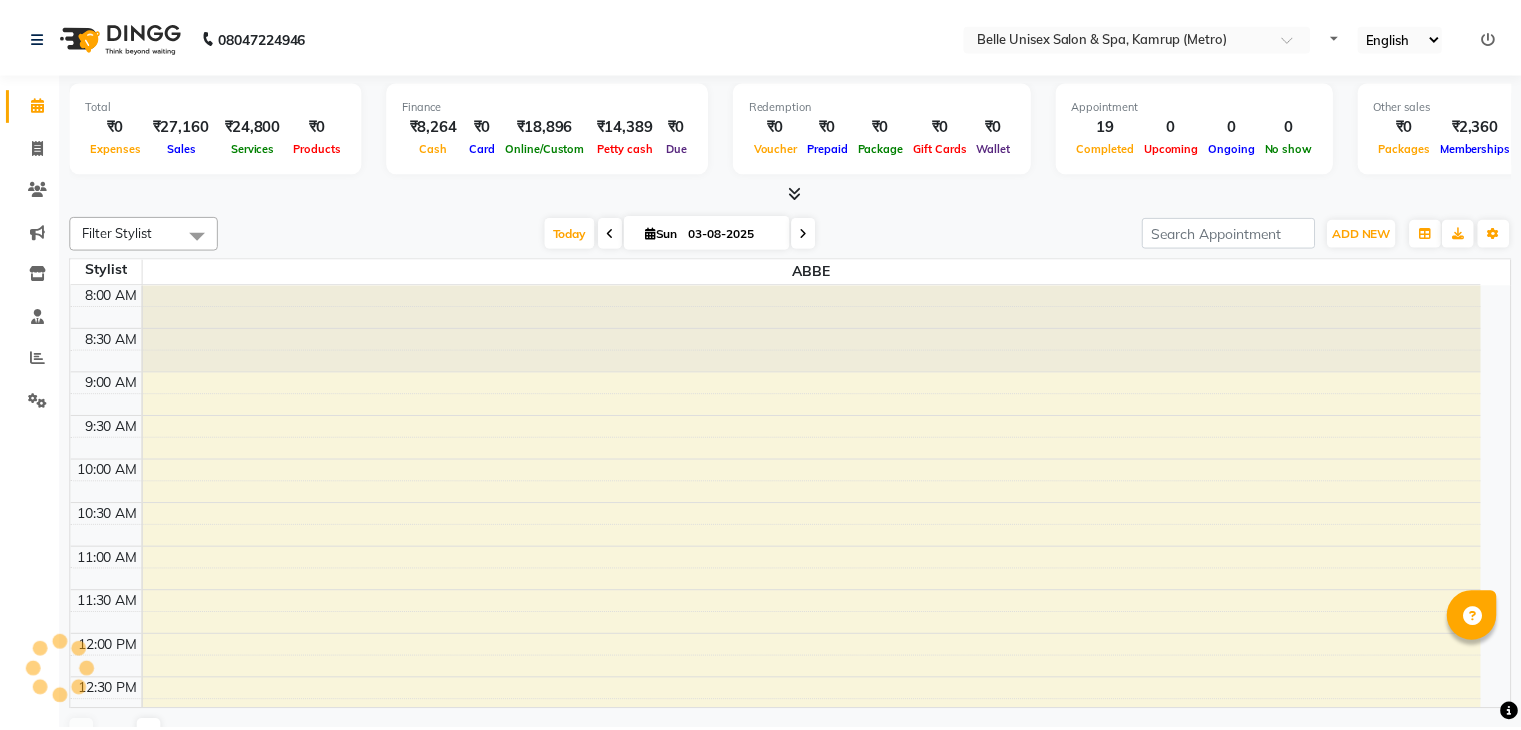 scroll, scrollTop: 0, scrollLeft: 0, axis: both 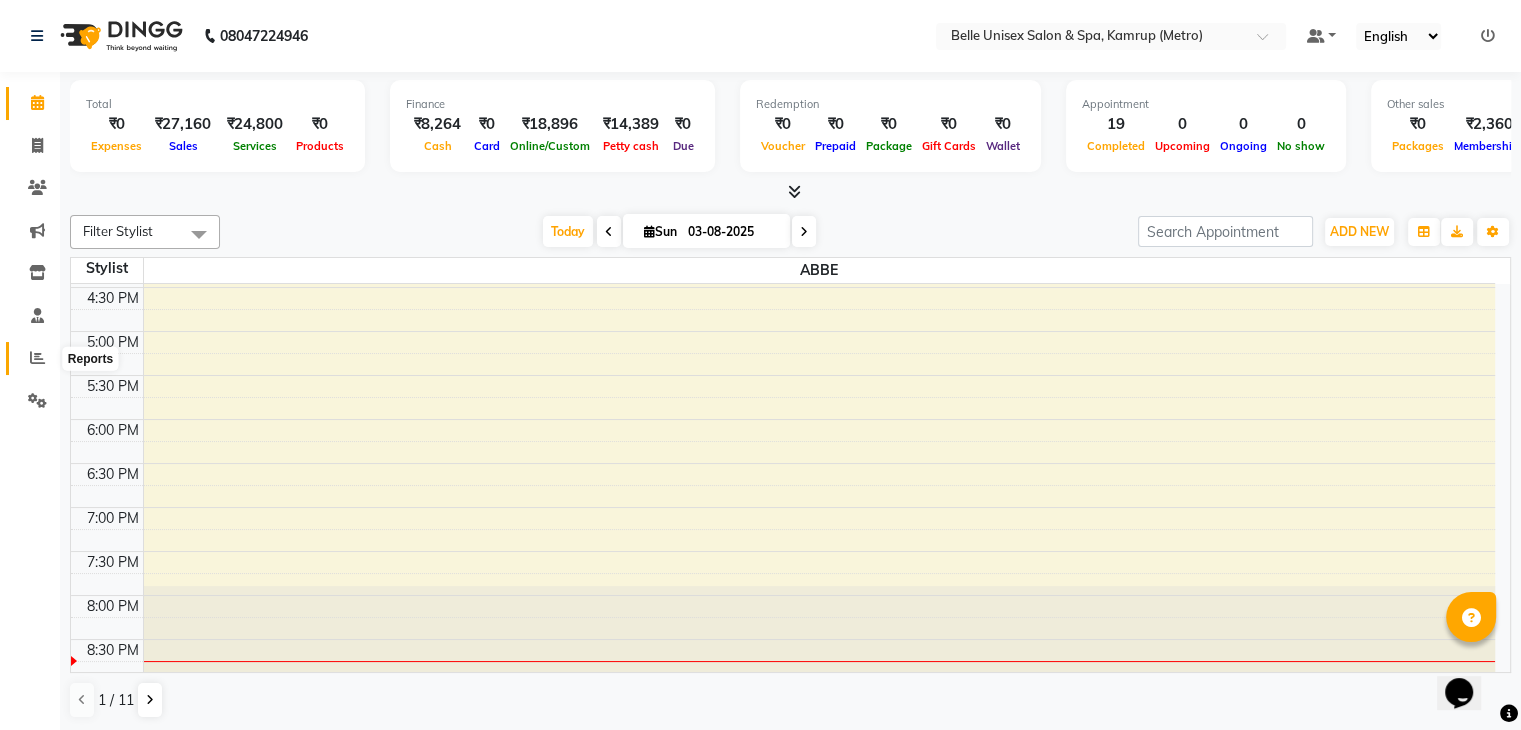 click 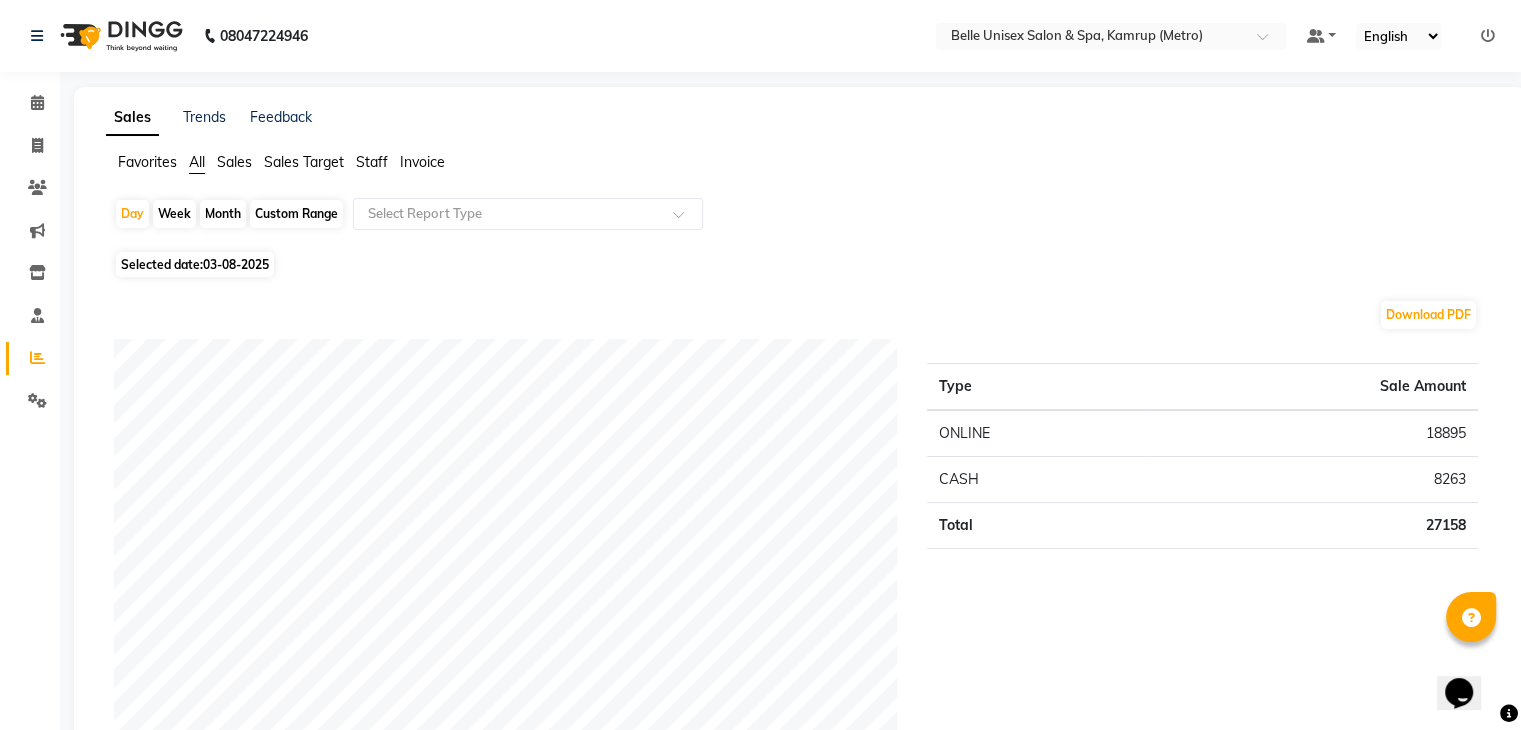 click on "Custom Range" 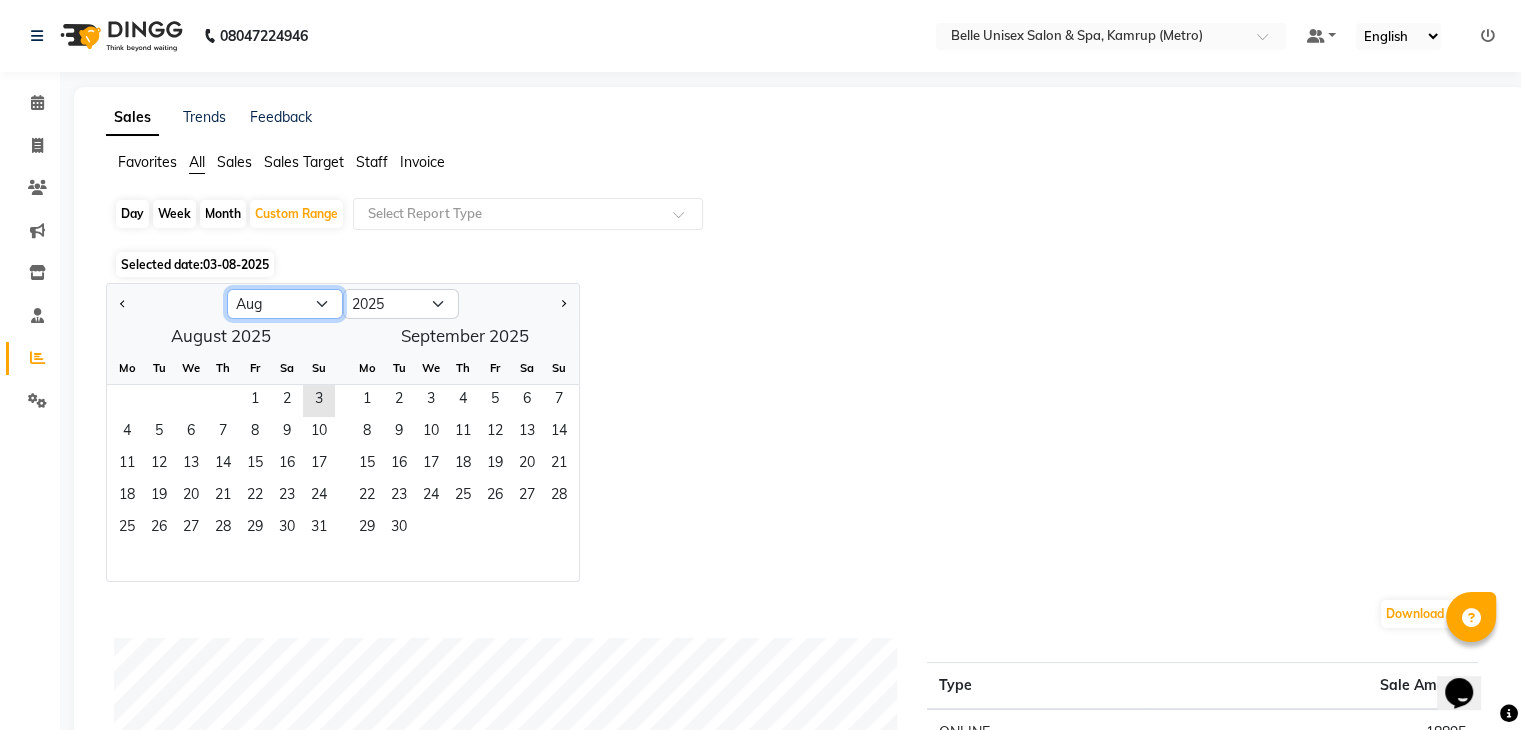 click on "Jan Feb Mar Apr May Jun Jul Aug Sep Oct Nov Dec" 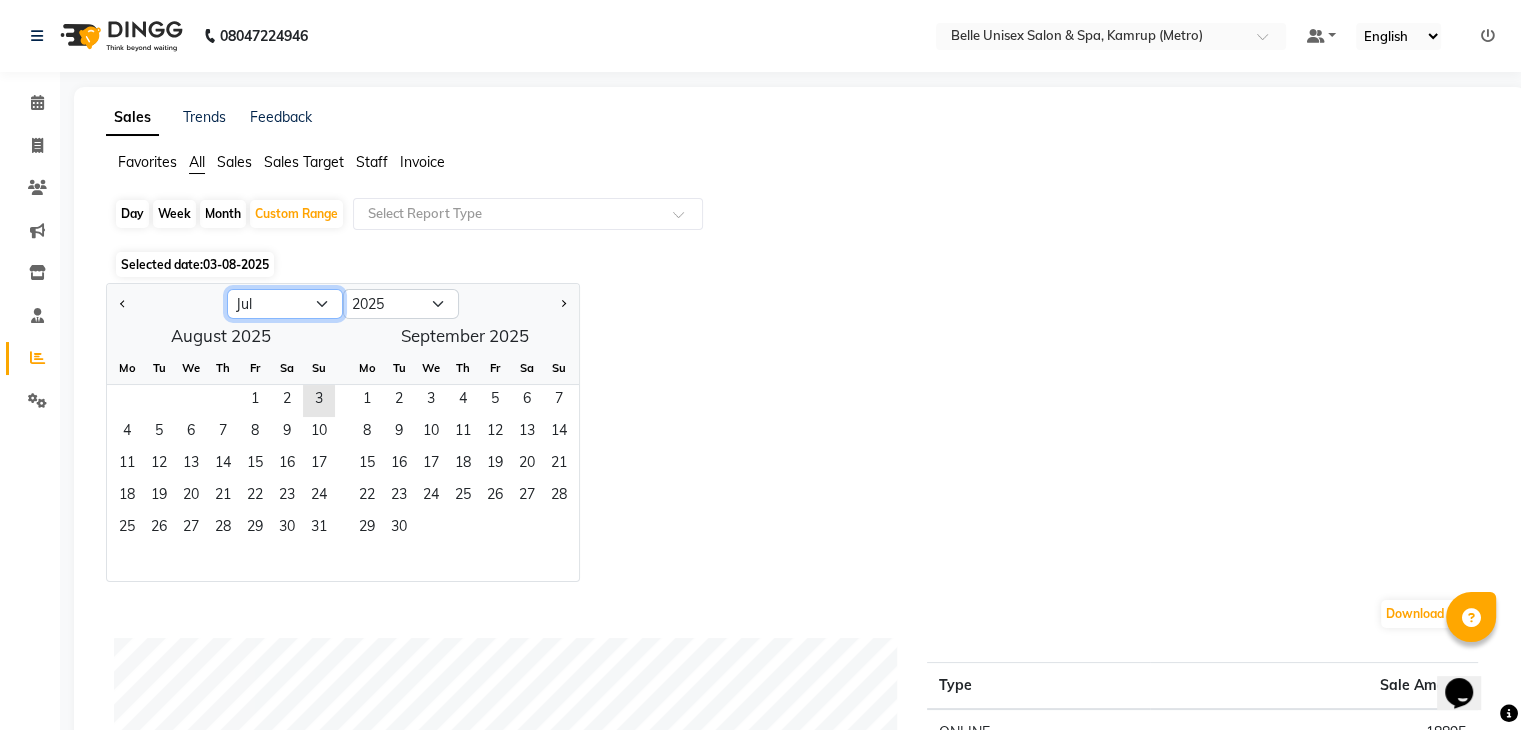 click on "Jan Feb Mar Apr May Jun Jul Aug Sep Oct Nov Dec" 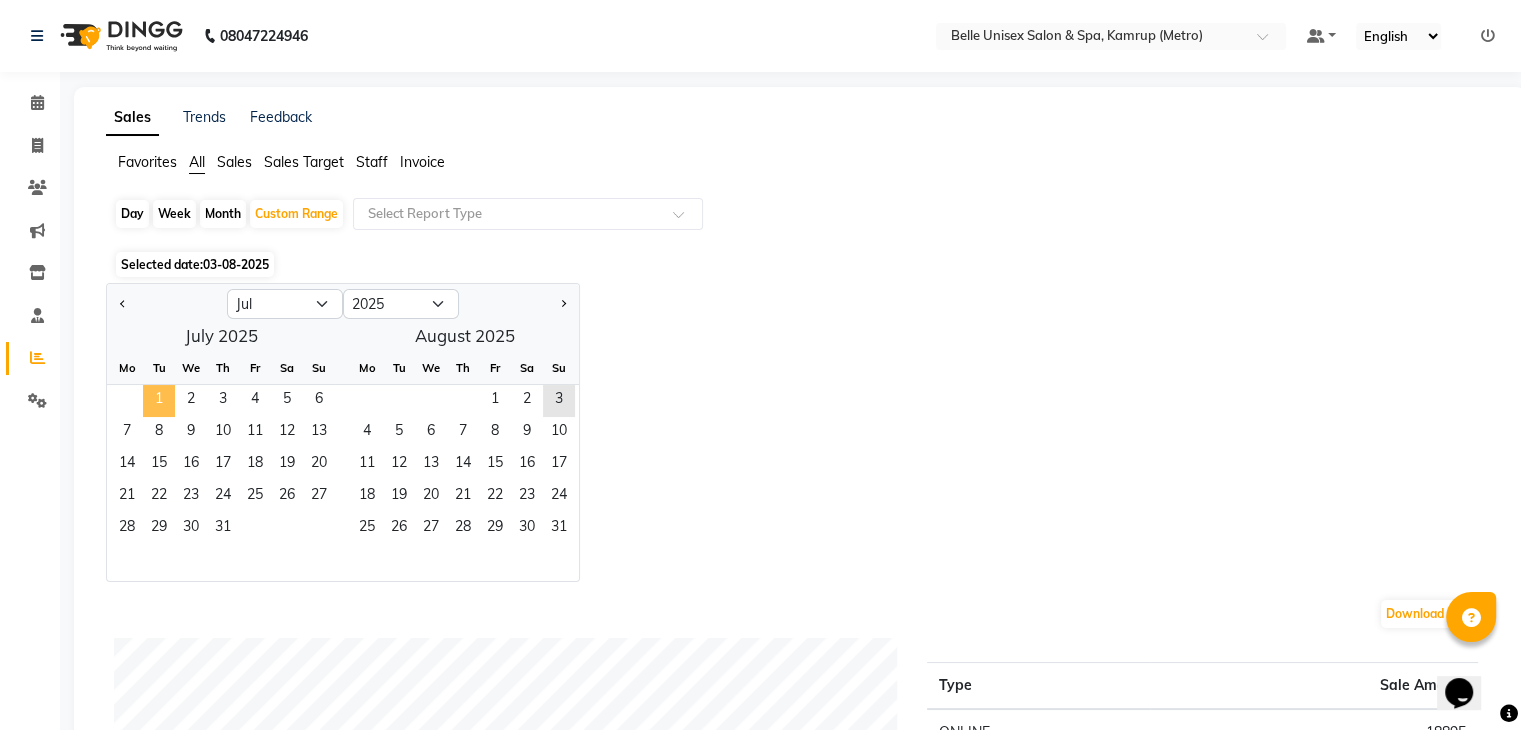 click on "1" 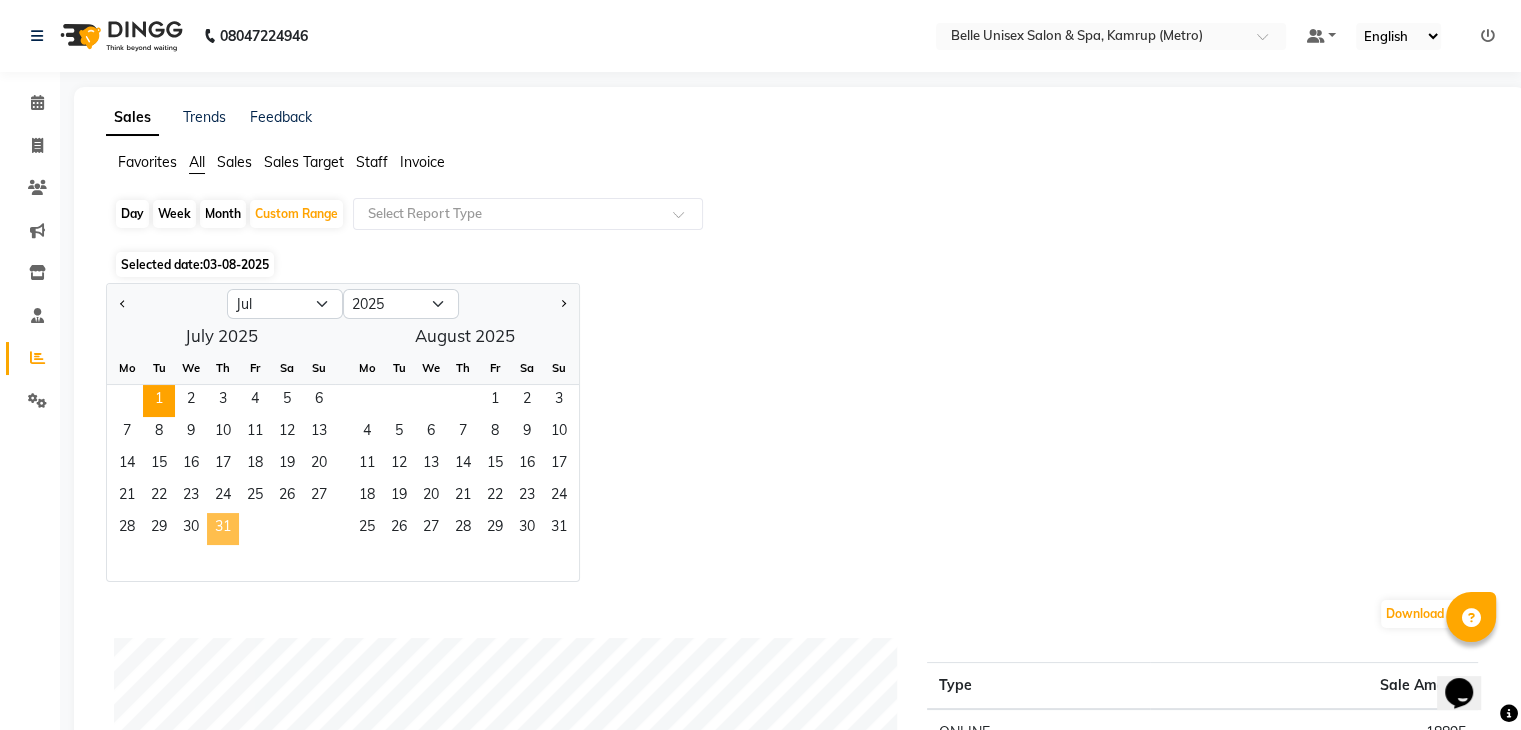 click on "31" 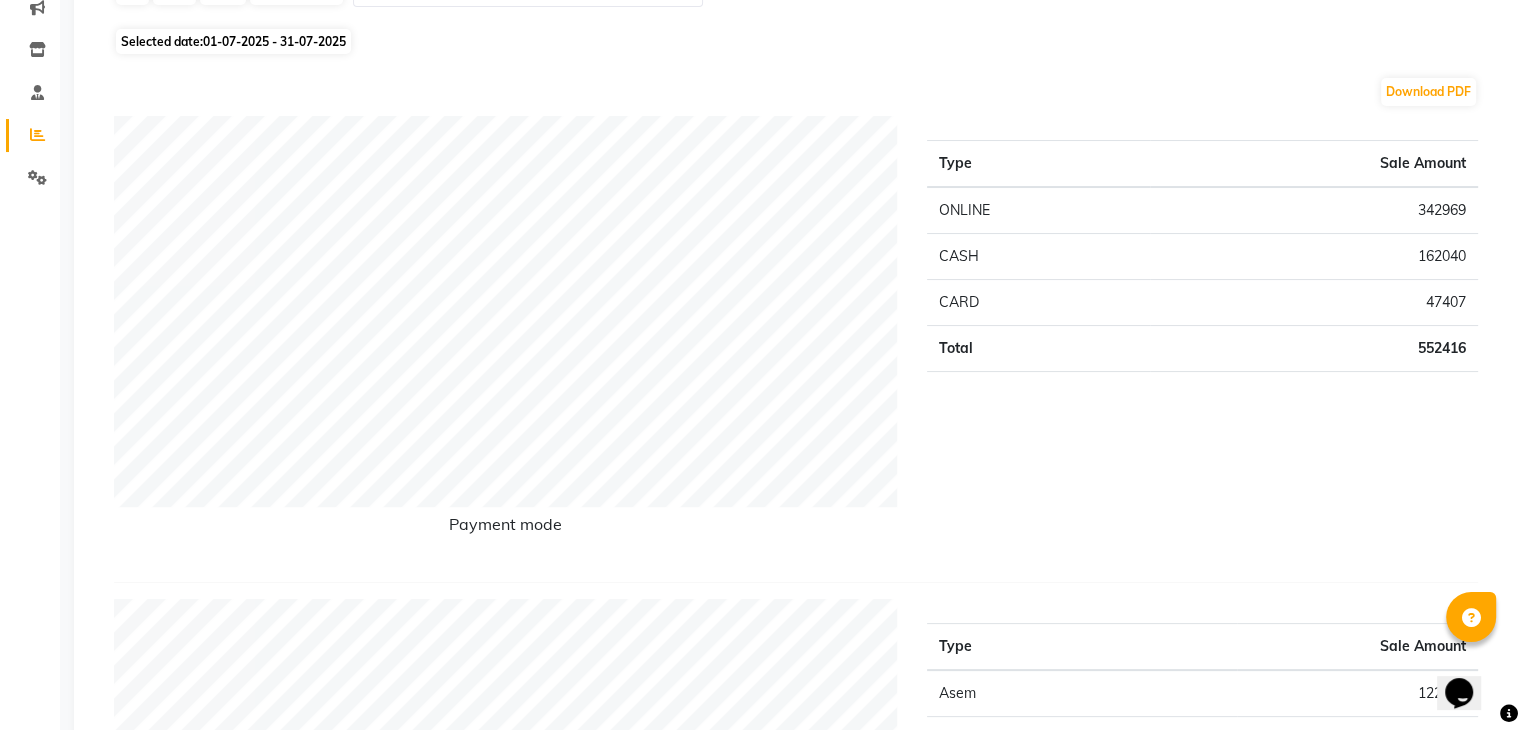 scroll, scrollTop: 0, scrollLeft: 0, axis: both 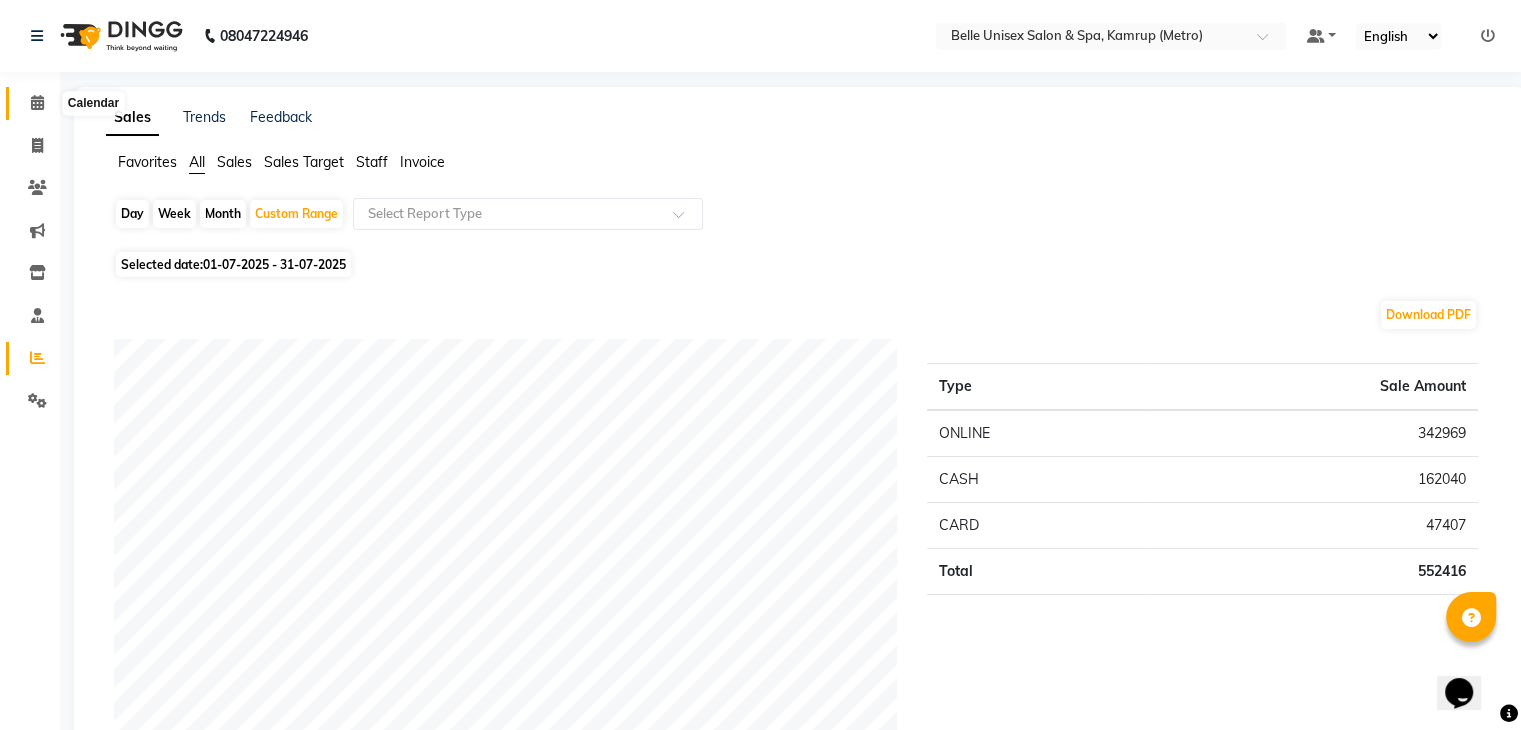 click 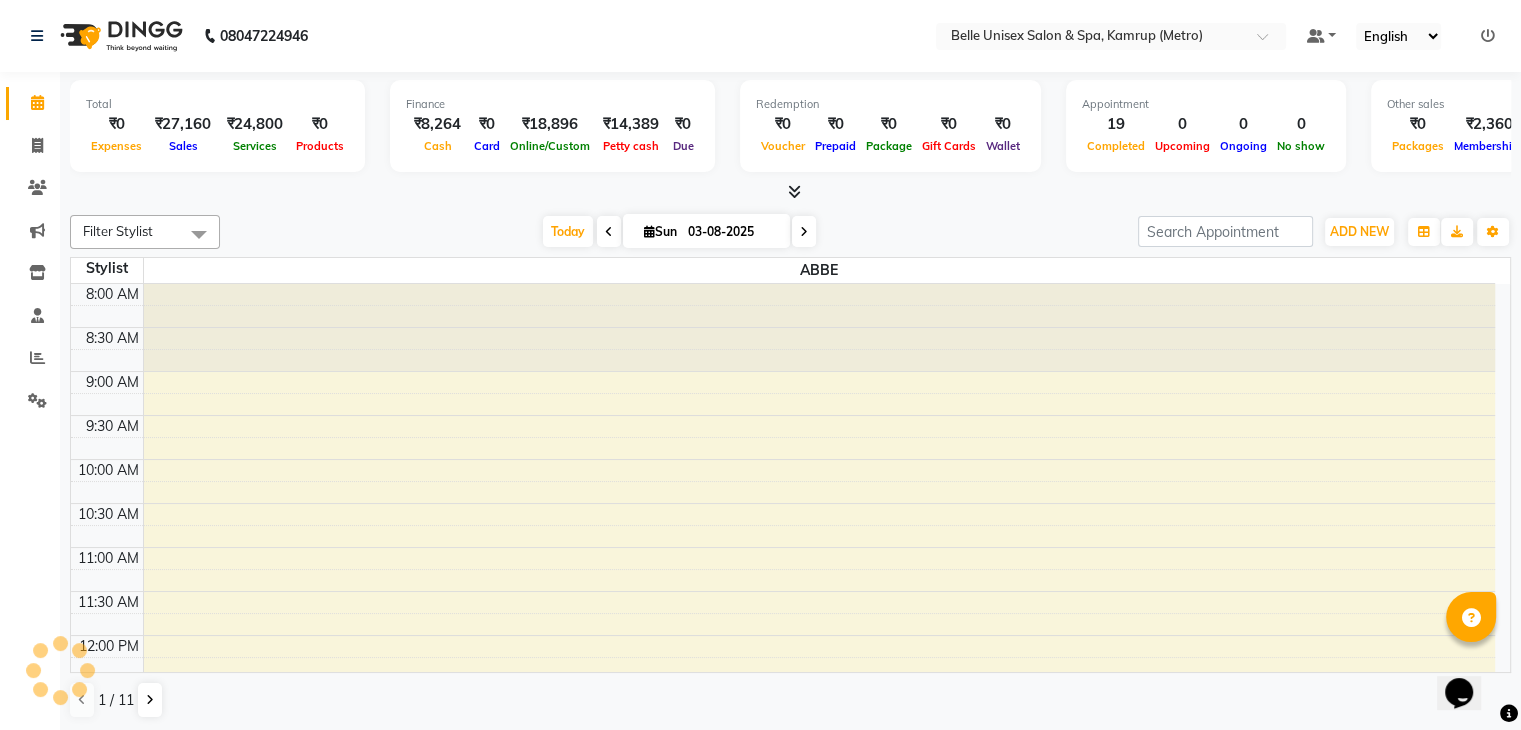 scroll, scrollTop: 705, scrollLeft: 0, axis: vertical 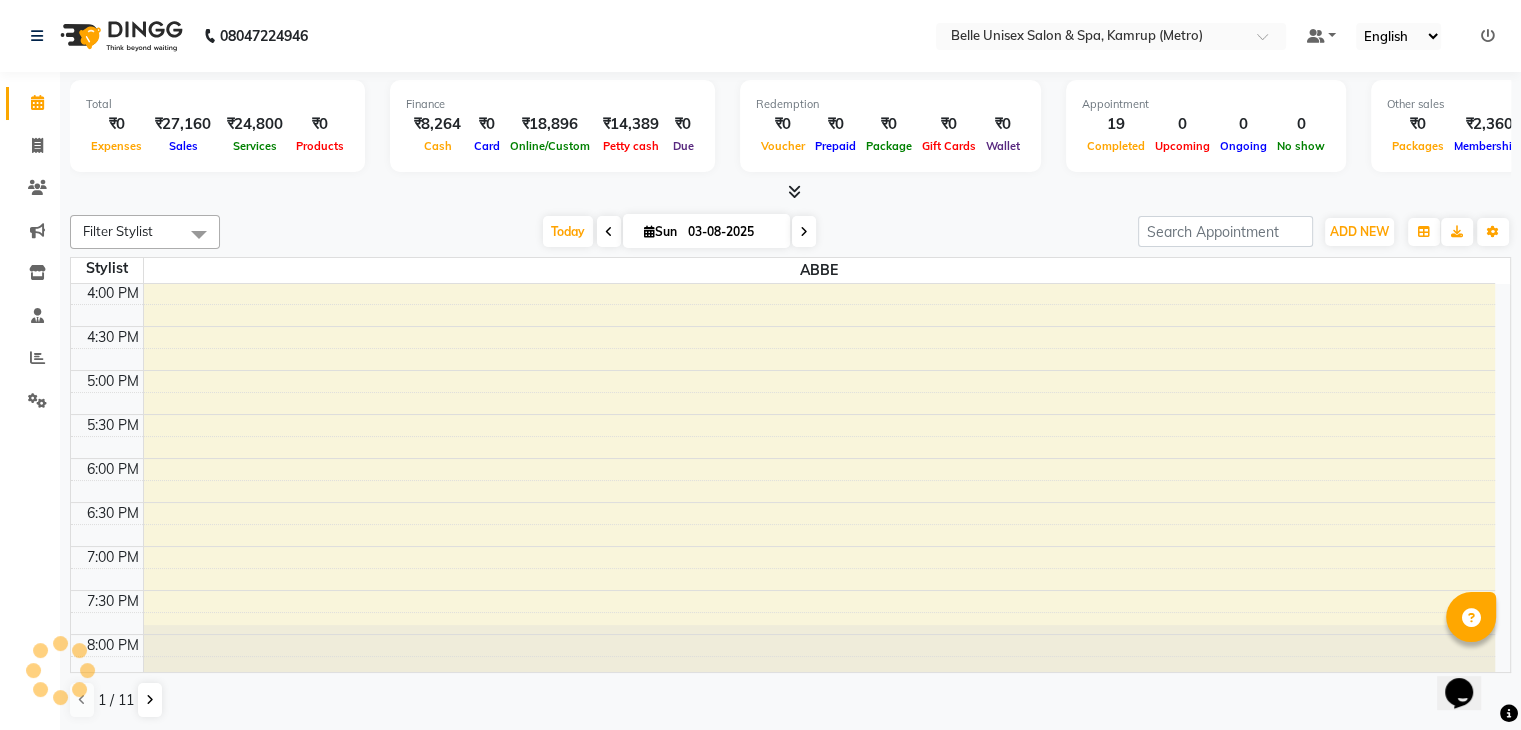 click at bounding box center [790, 192] 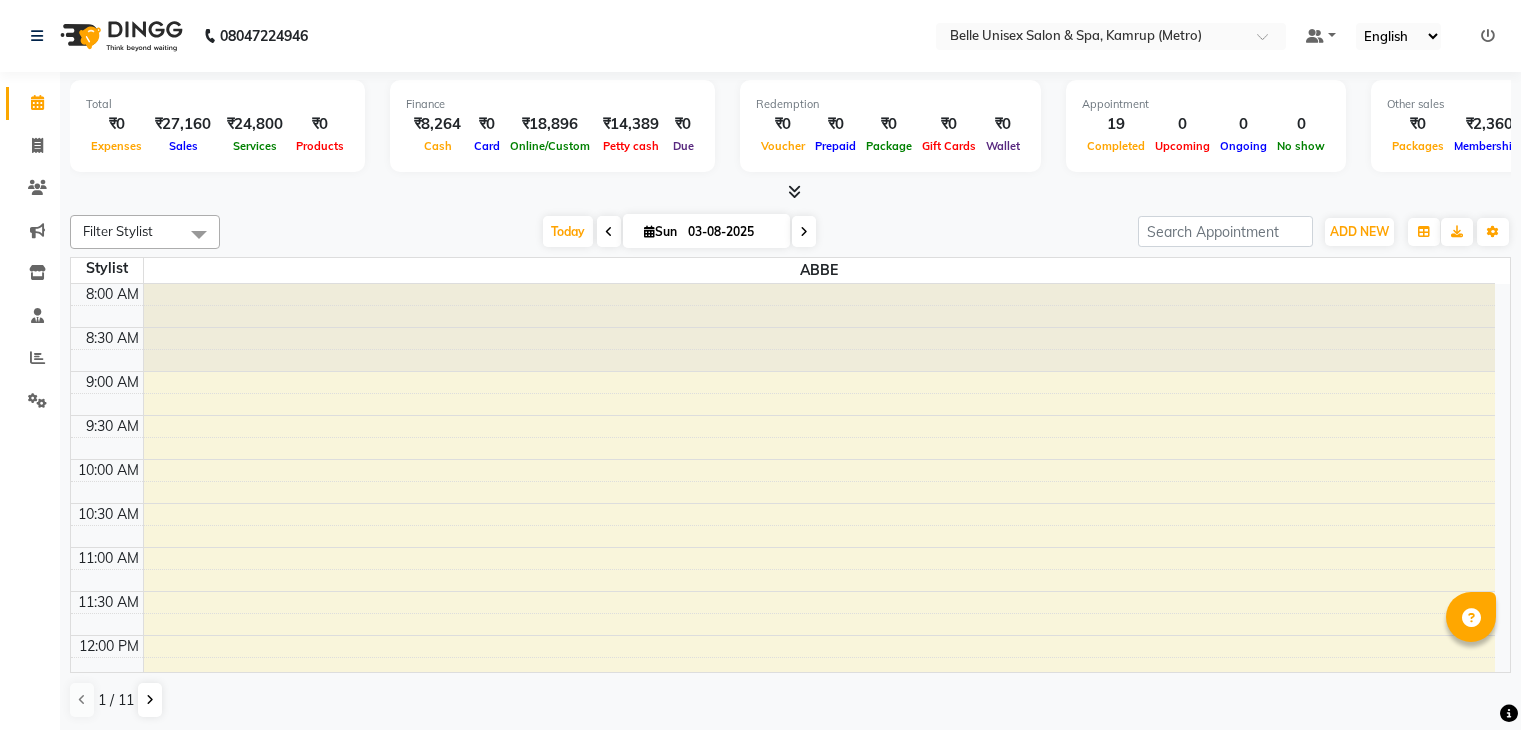 scroll, scrollTop: 0, scrollLeft: 0, axis: both 